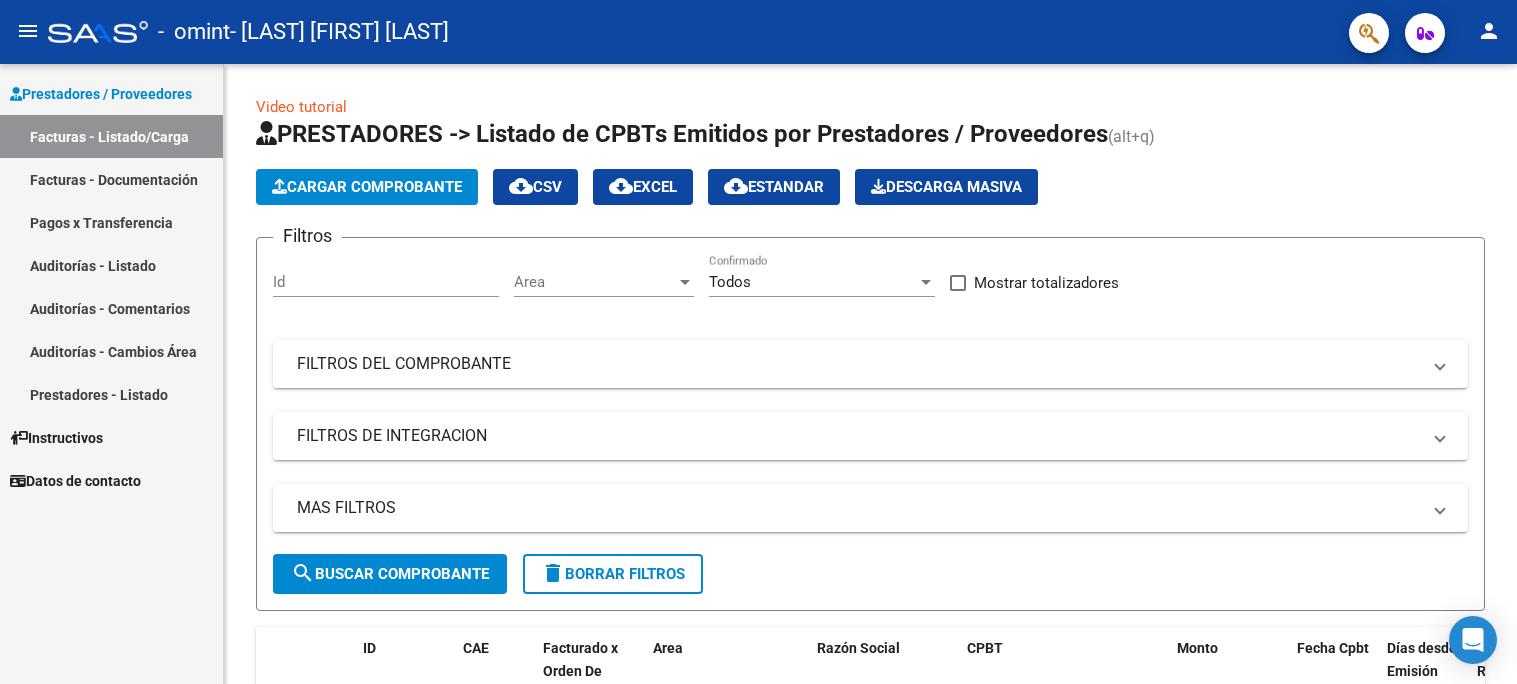 scroll, scrollTop: 0, scrollLeft: 0, axis: both 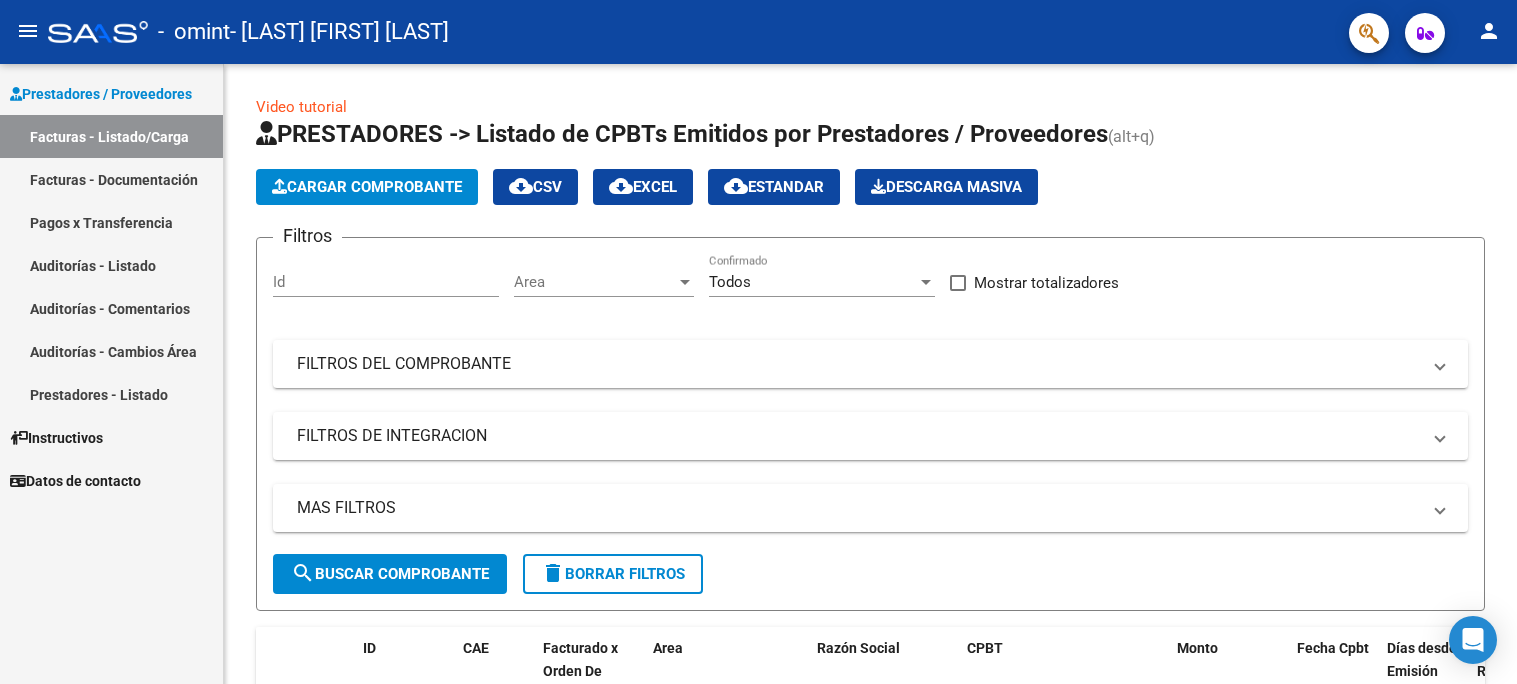 click on "Facturas - Documentación" at bounding box center [111, 179] 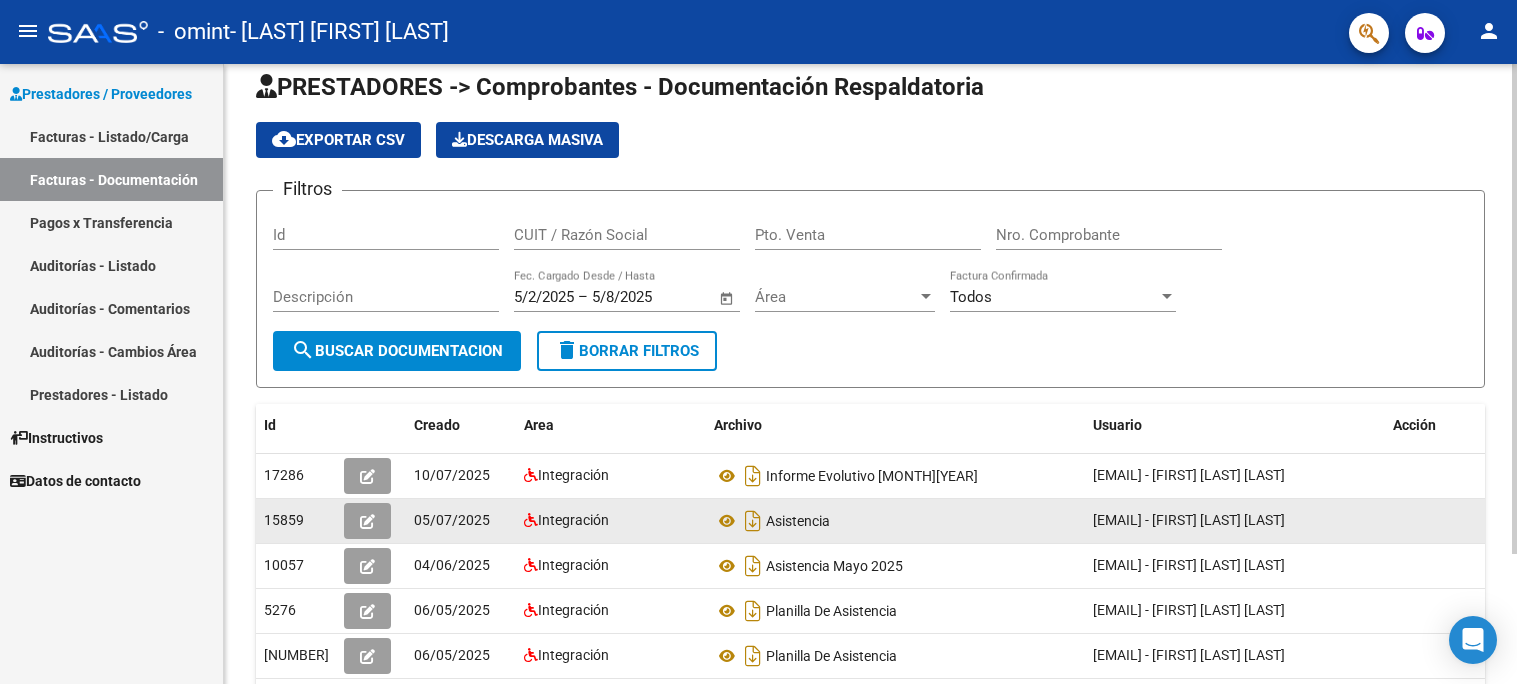 scroll, scrollTop: 23, scrollLeft: 0, axis: vertical 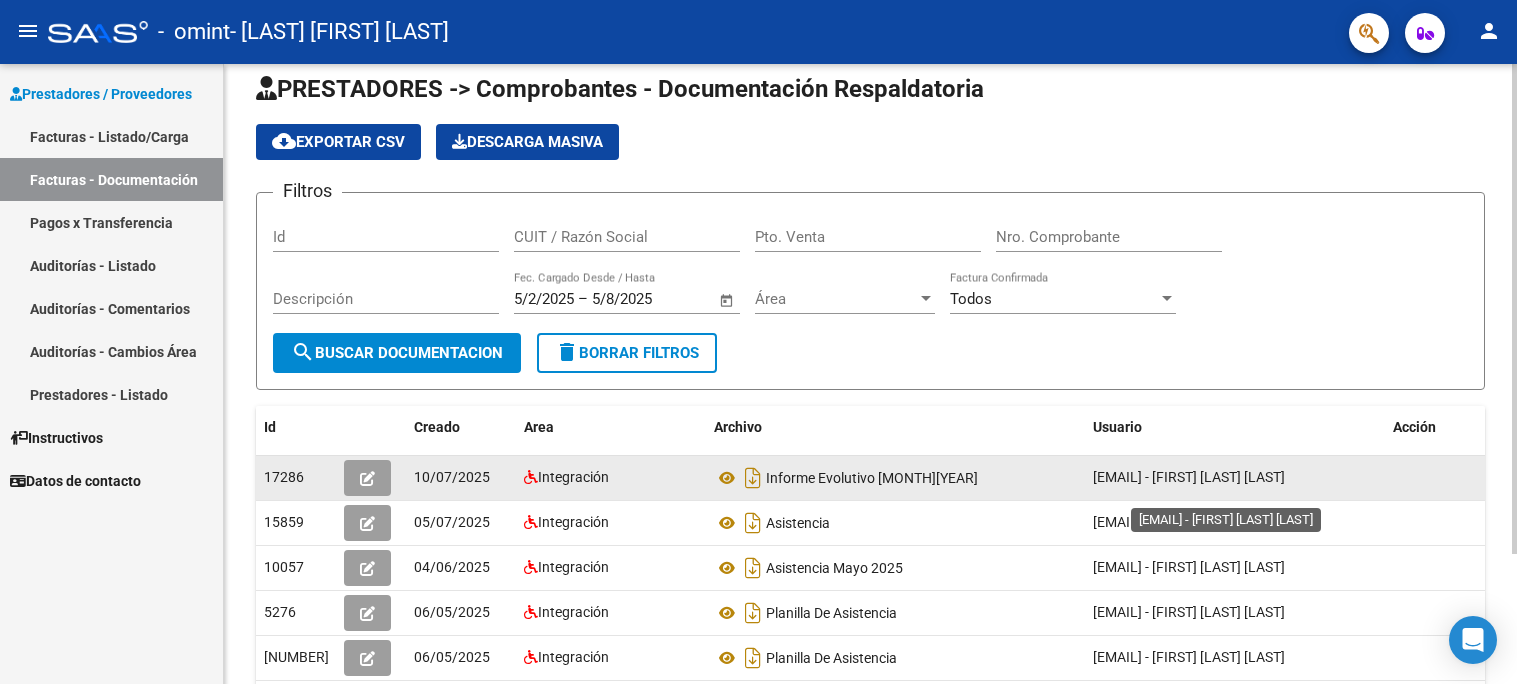 click on "[EMAIL] -   [FIRST] [LAST] [LAST]" 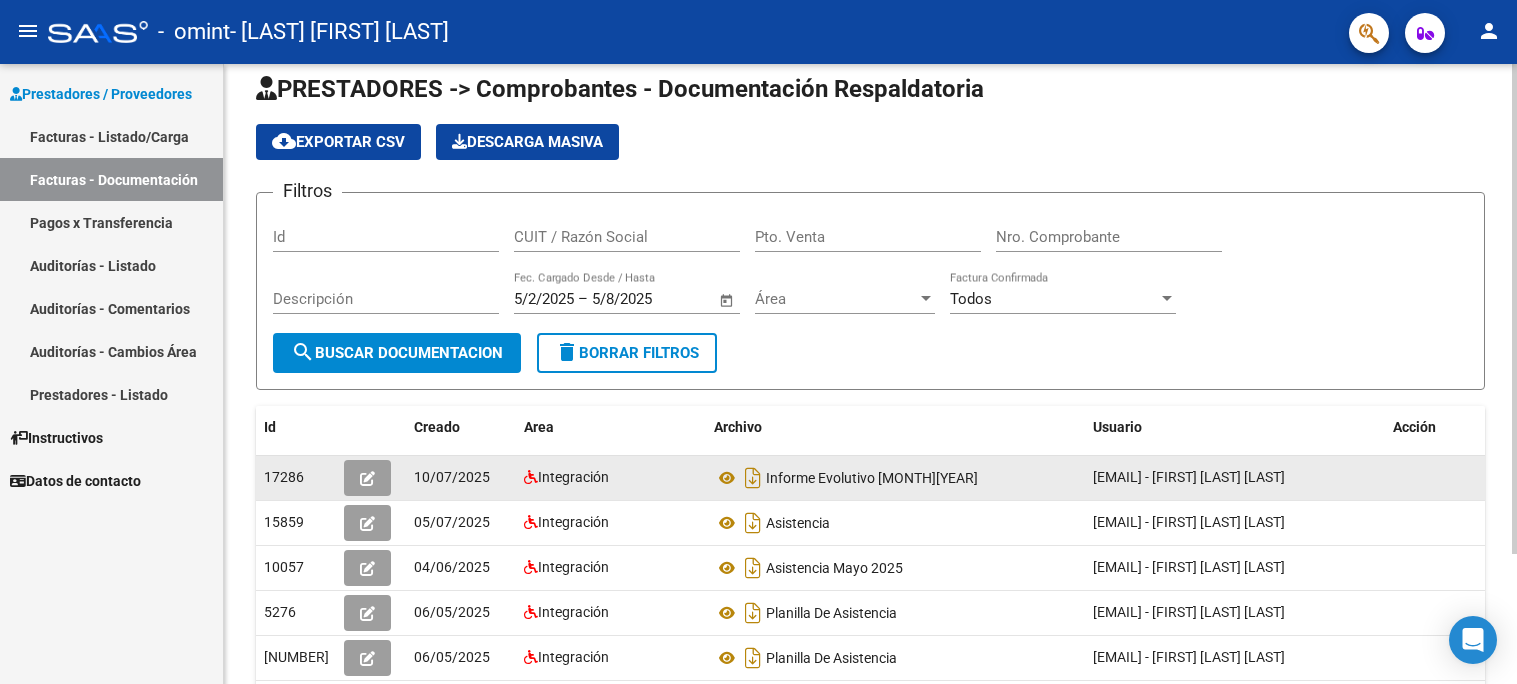 scroll, scrollTop: 3, scrollLeft: 0, axis: vertical 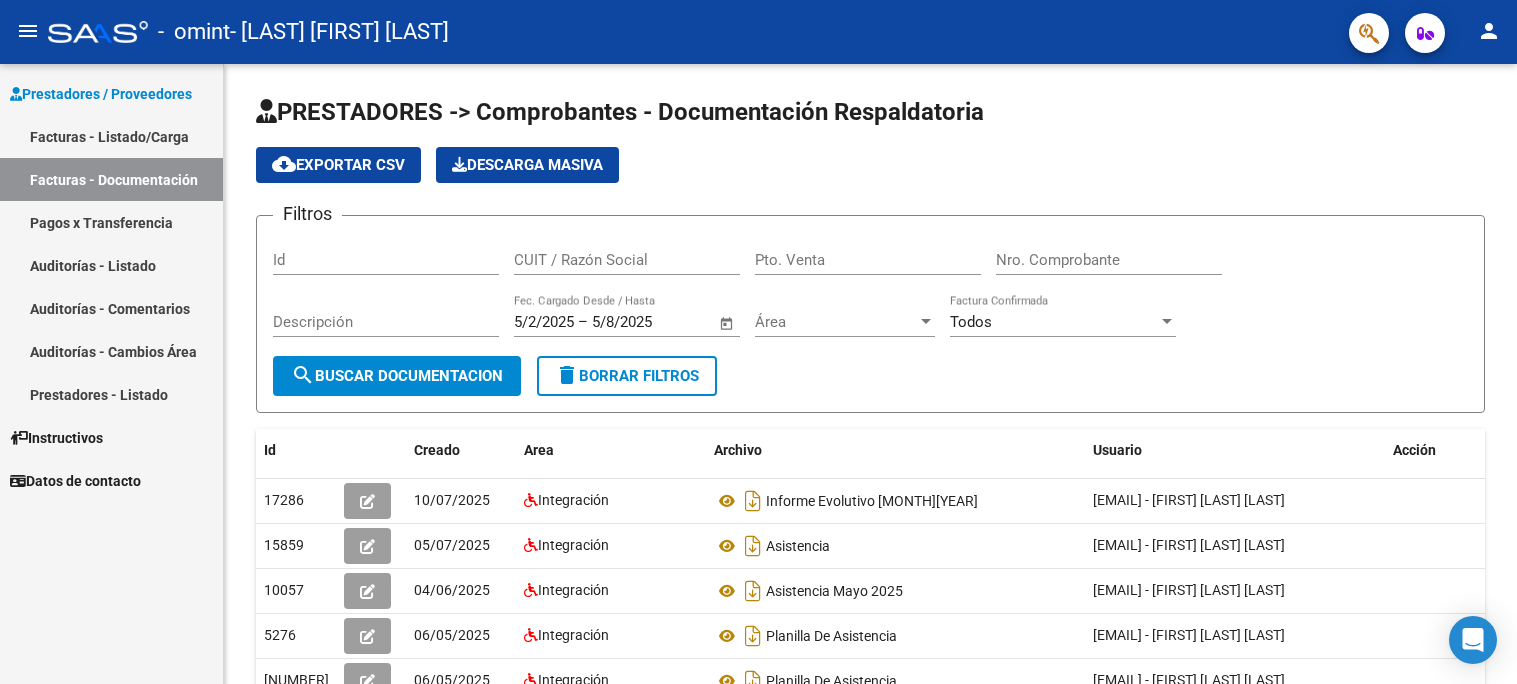 click on "Facturas - Listado/Carga" at bounding box center [111, 136] 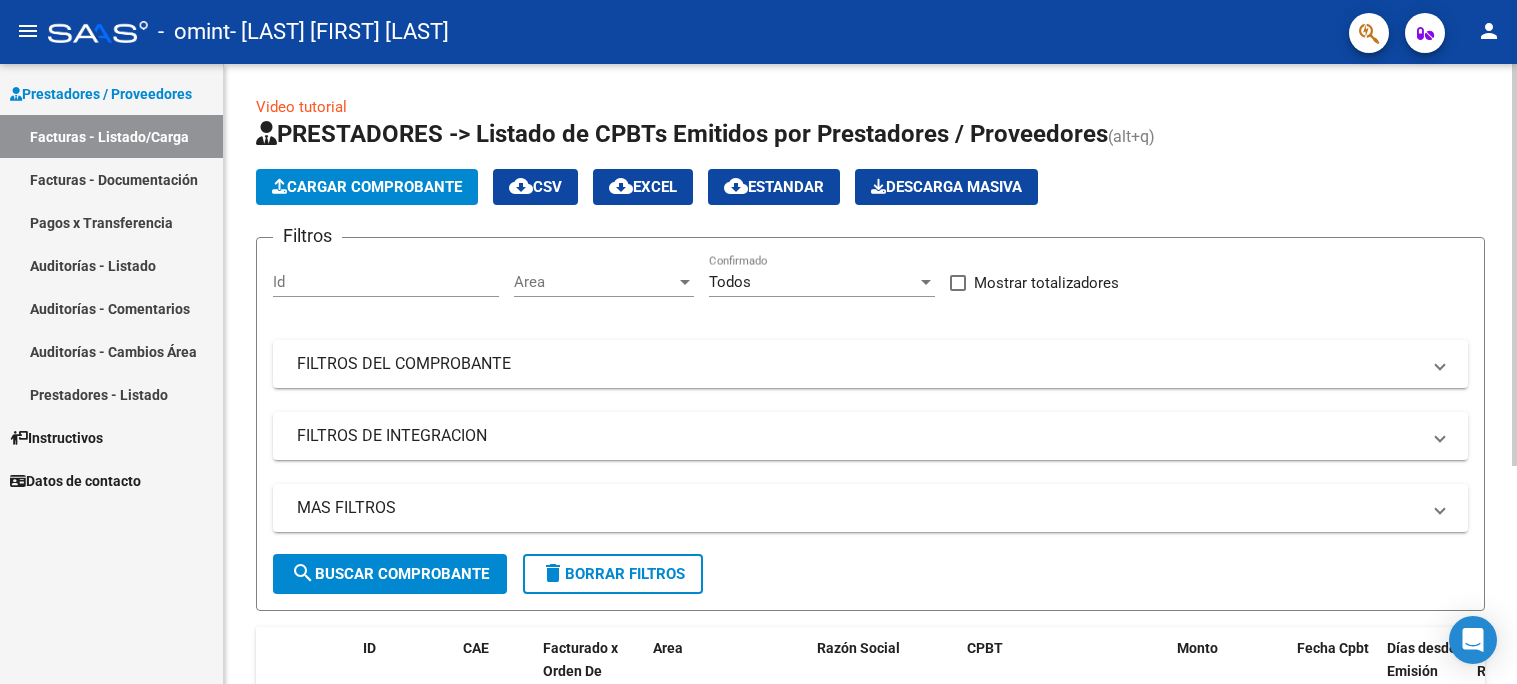 click on "Cargar Comprobante" 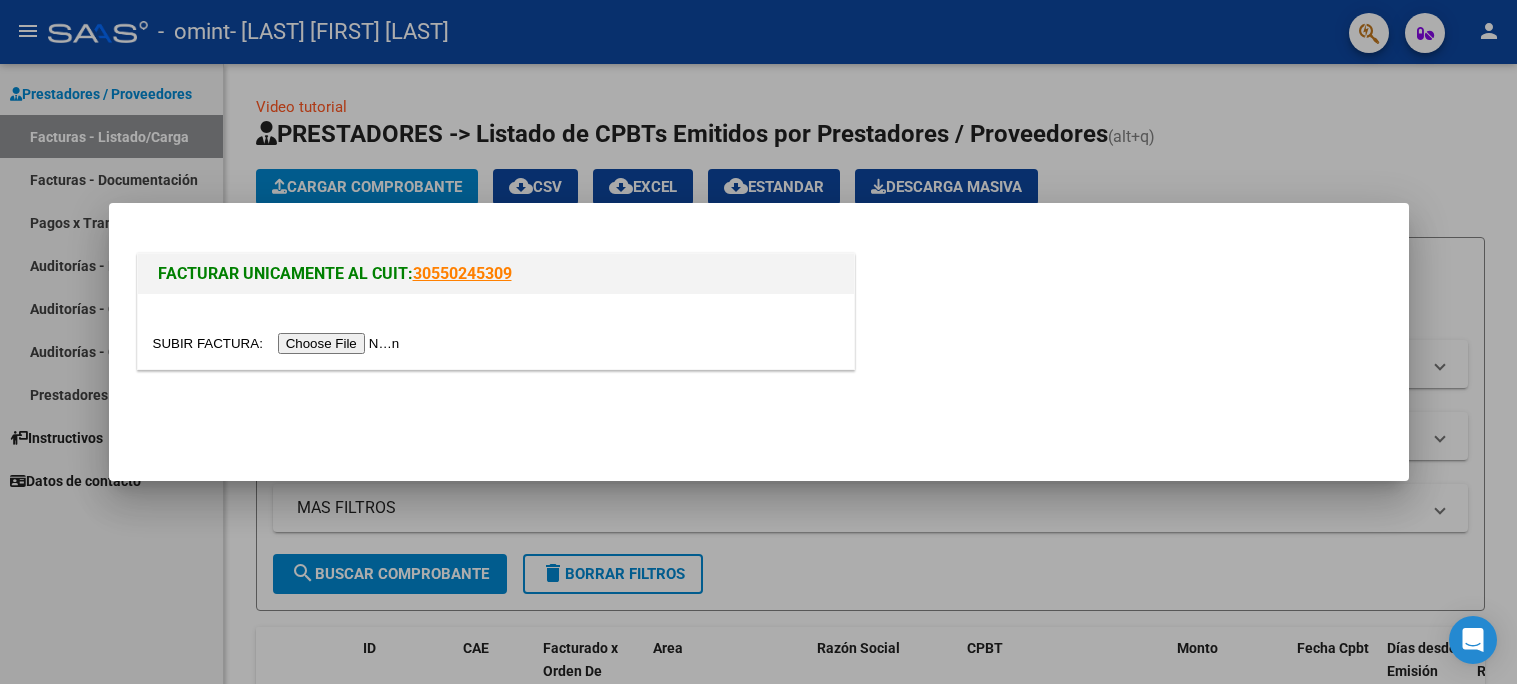 click at bounding box center [279, 343] 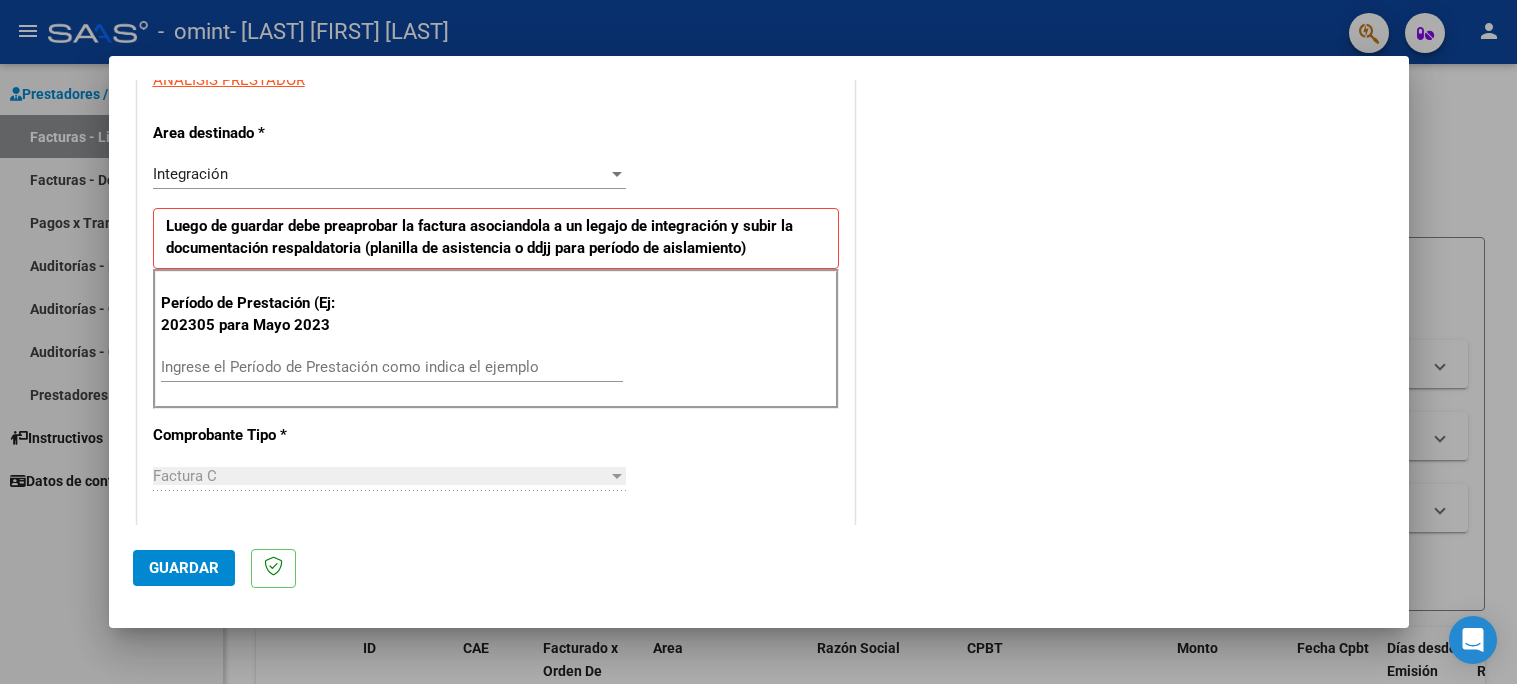 scroll, scrollTop: 395, scrollLeft: 0, axis: vertical 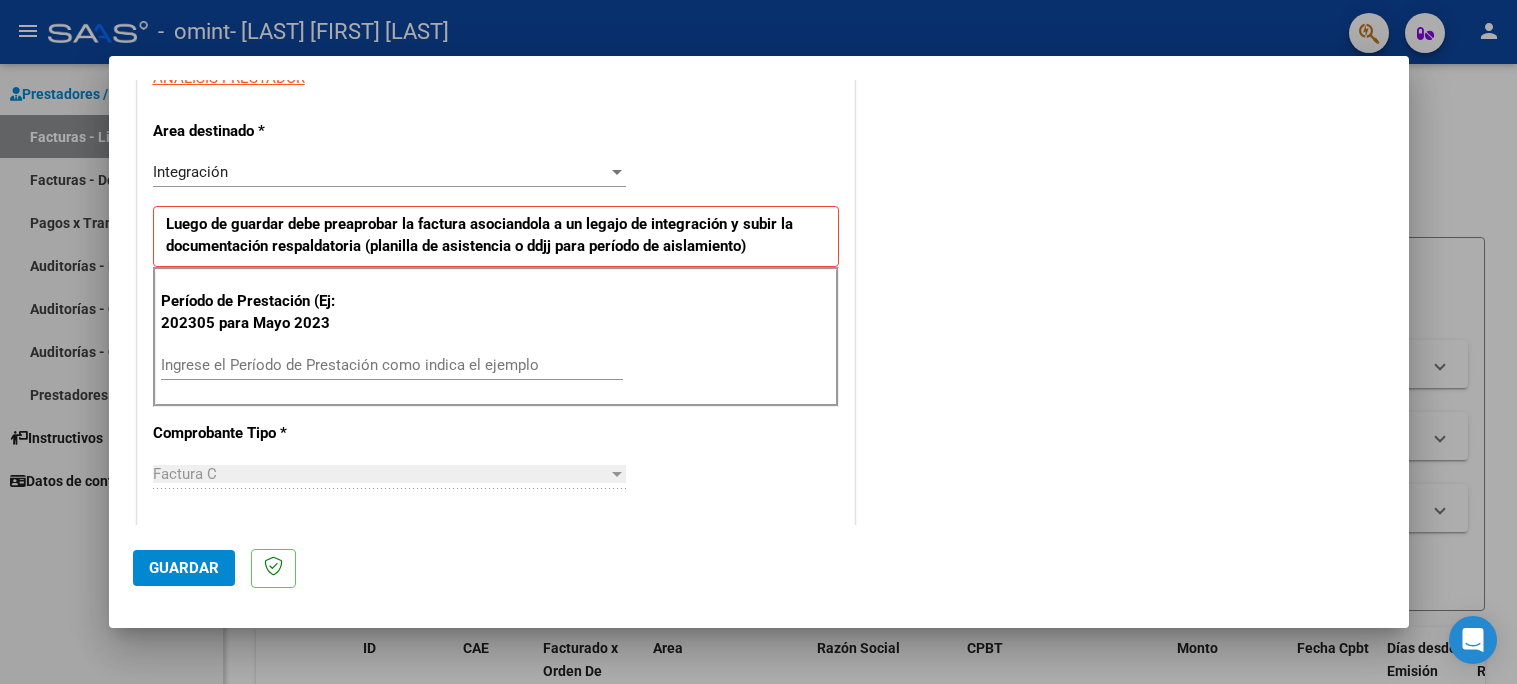 click on "Ingrese el Período de Prestación como indica el ejemplo" at bounding box center [392, 365] 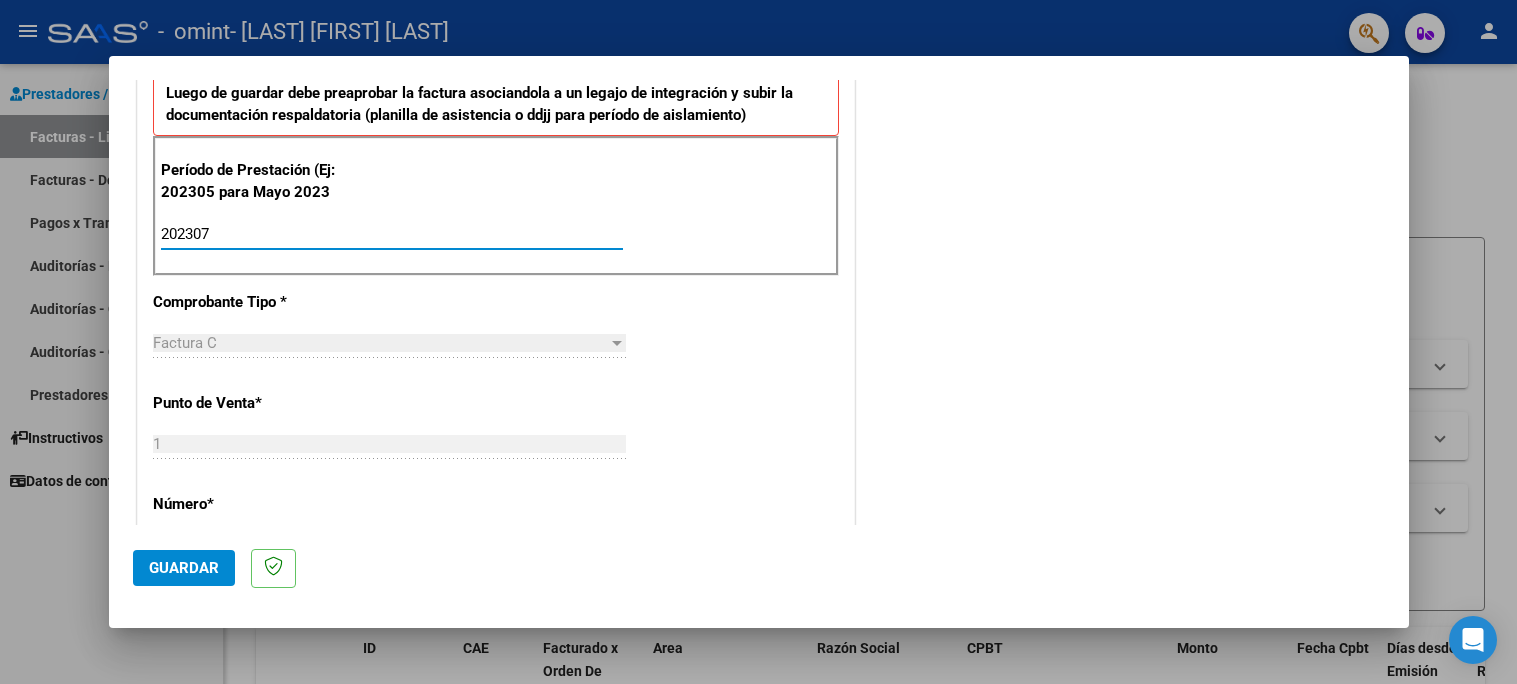 scroll, scrollTop: 535, scrollLeft: 0, axis: vertical 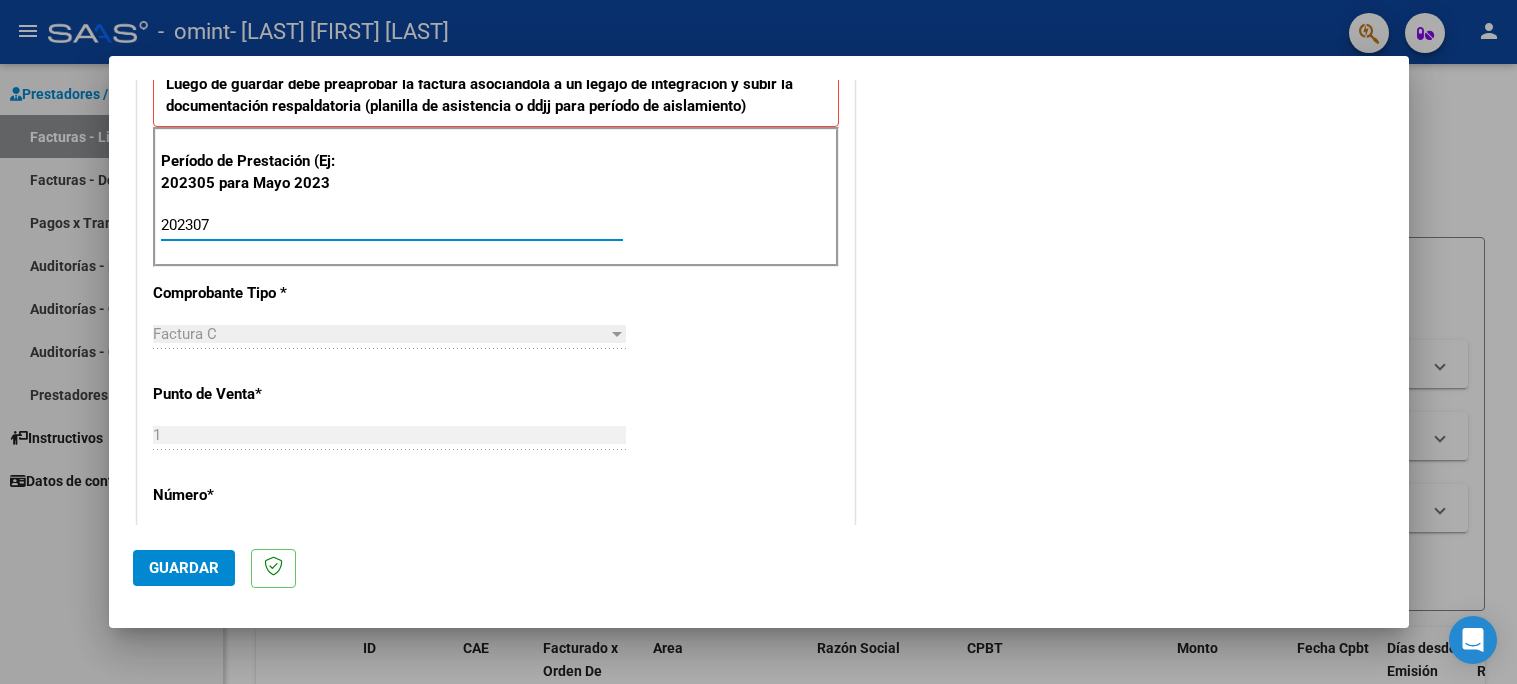 type on "202307" 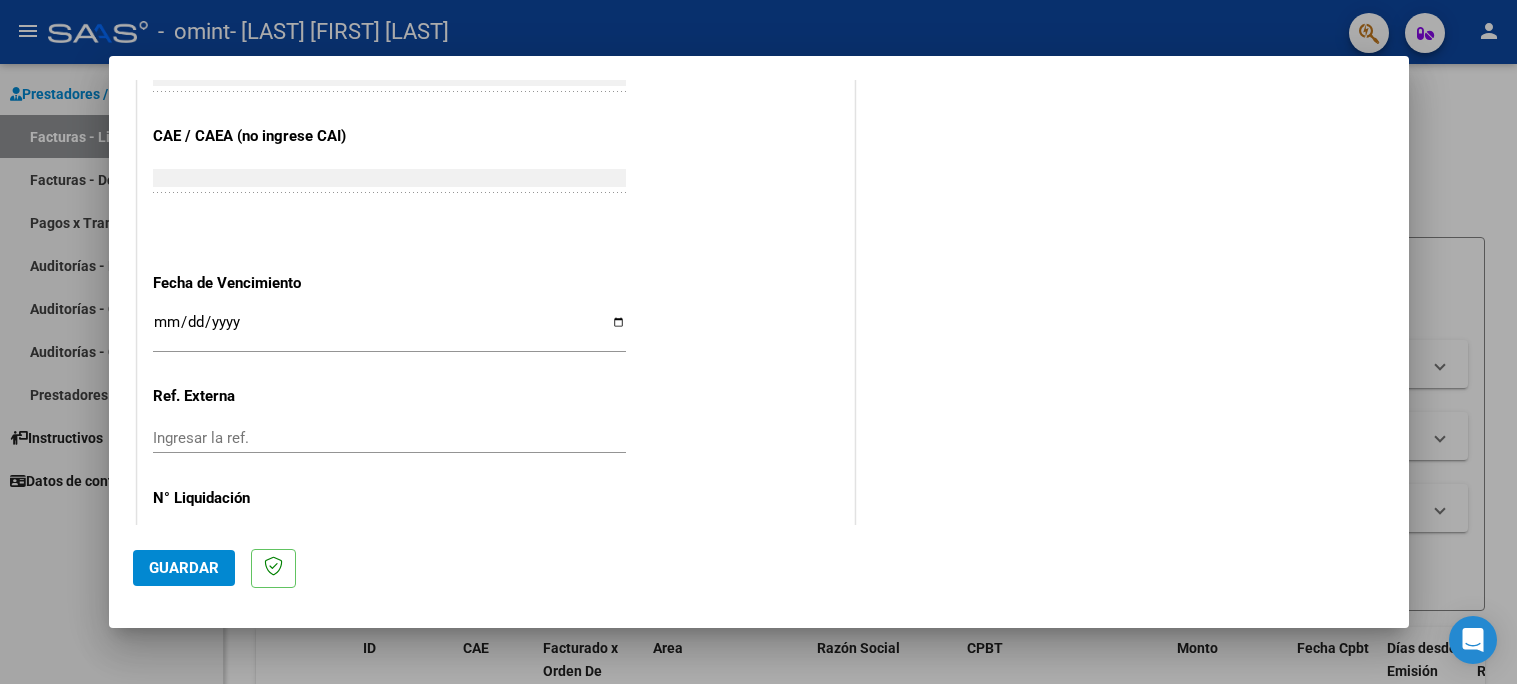 scroll, scrollTop: 1211, scrollLeft: 0, axis: vertical 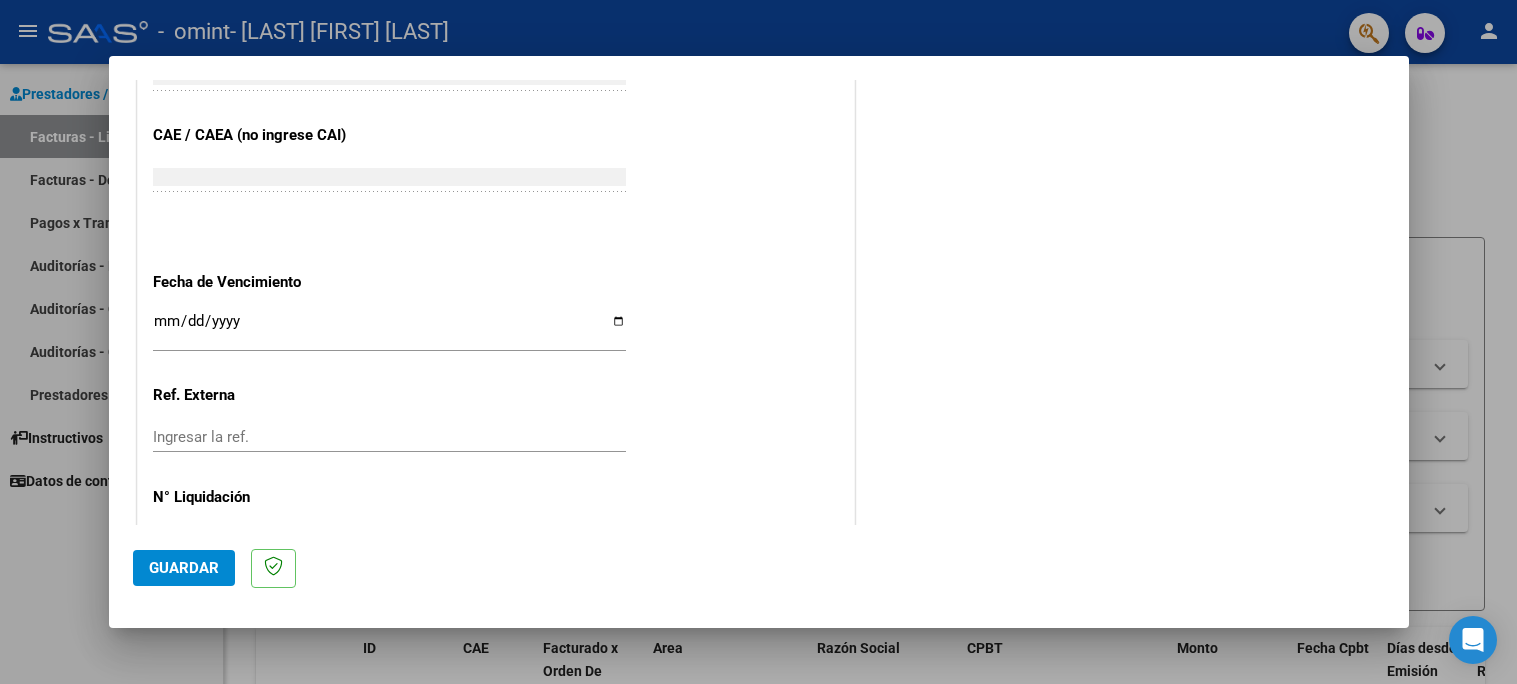 click on "Ingresar la fecha" at bounding box center (389, 329) 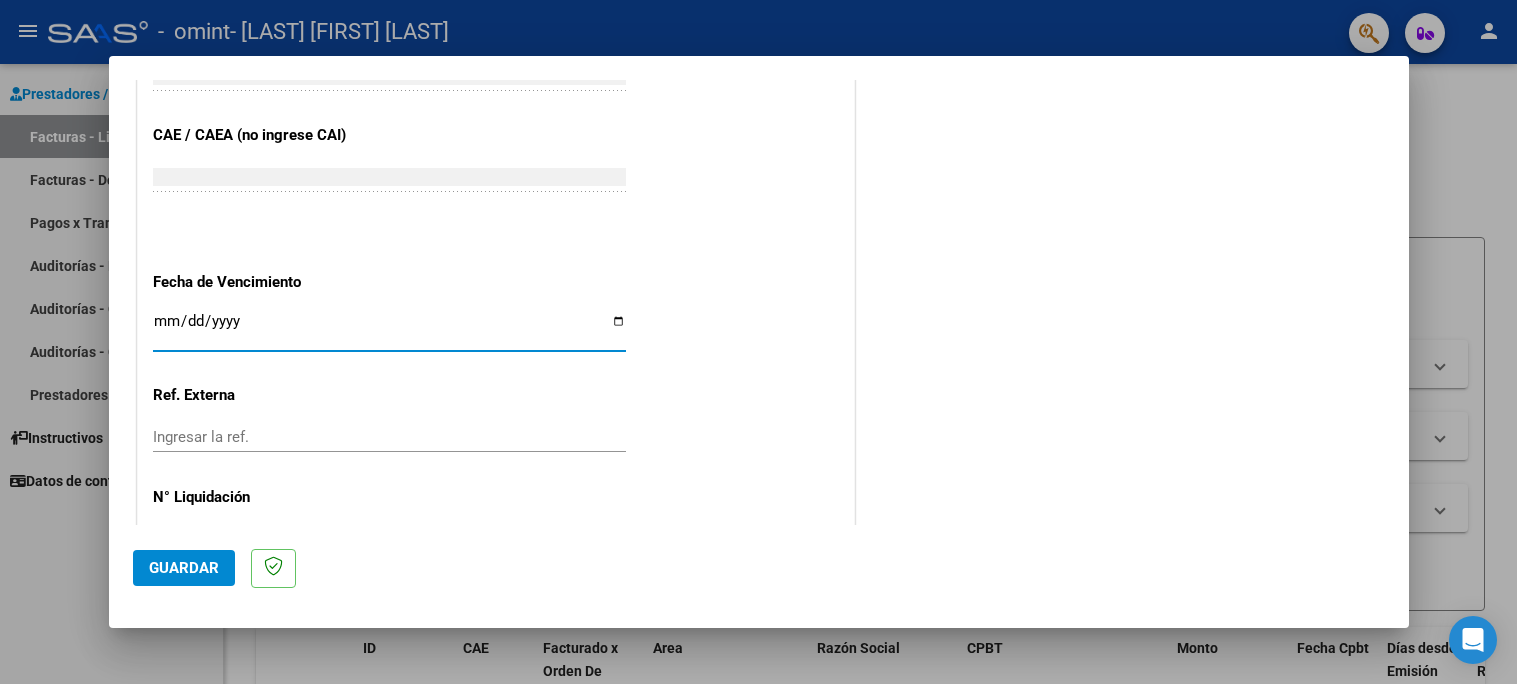 type on "2025-08-14" 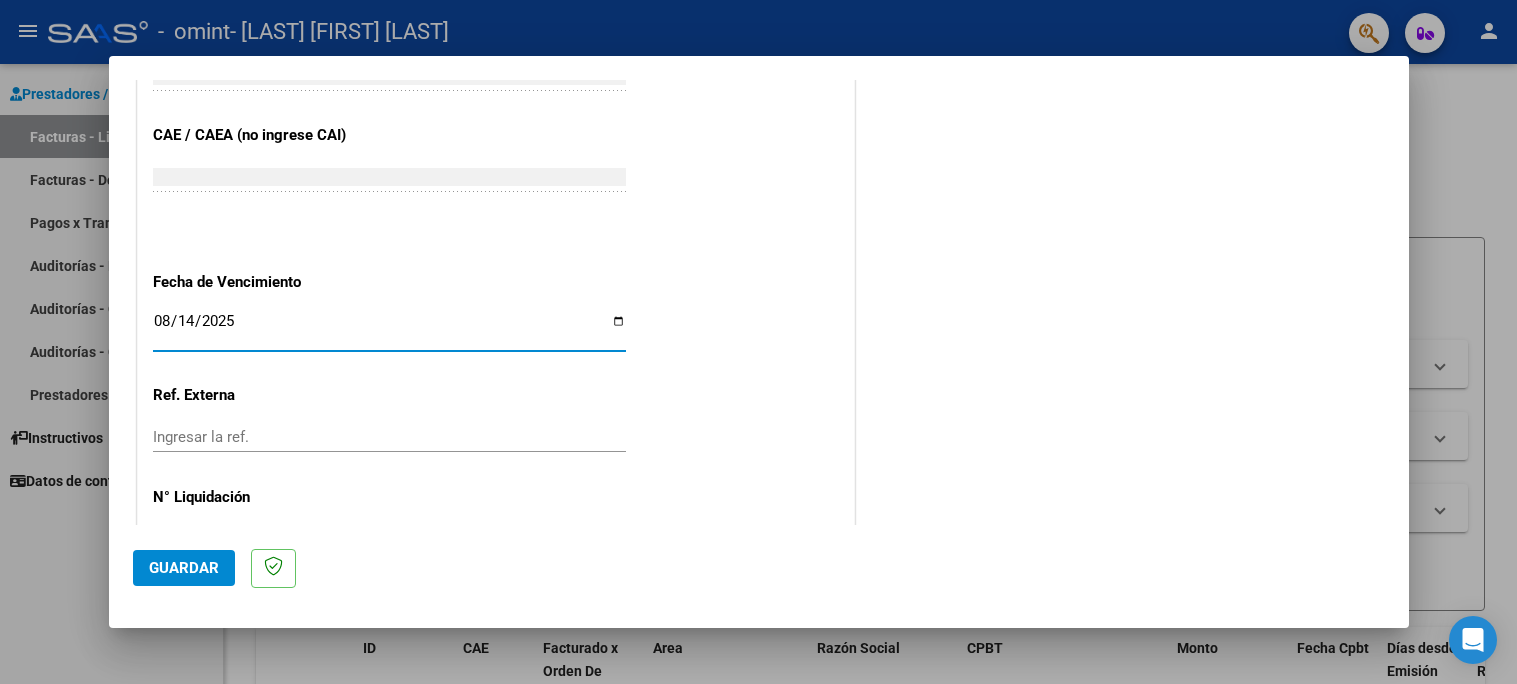scroll, scrollTop: 1277, scrollLeft: 0, axis: vertical 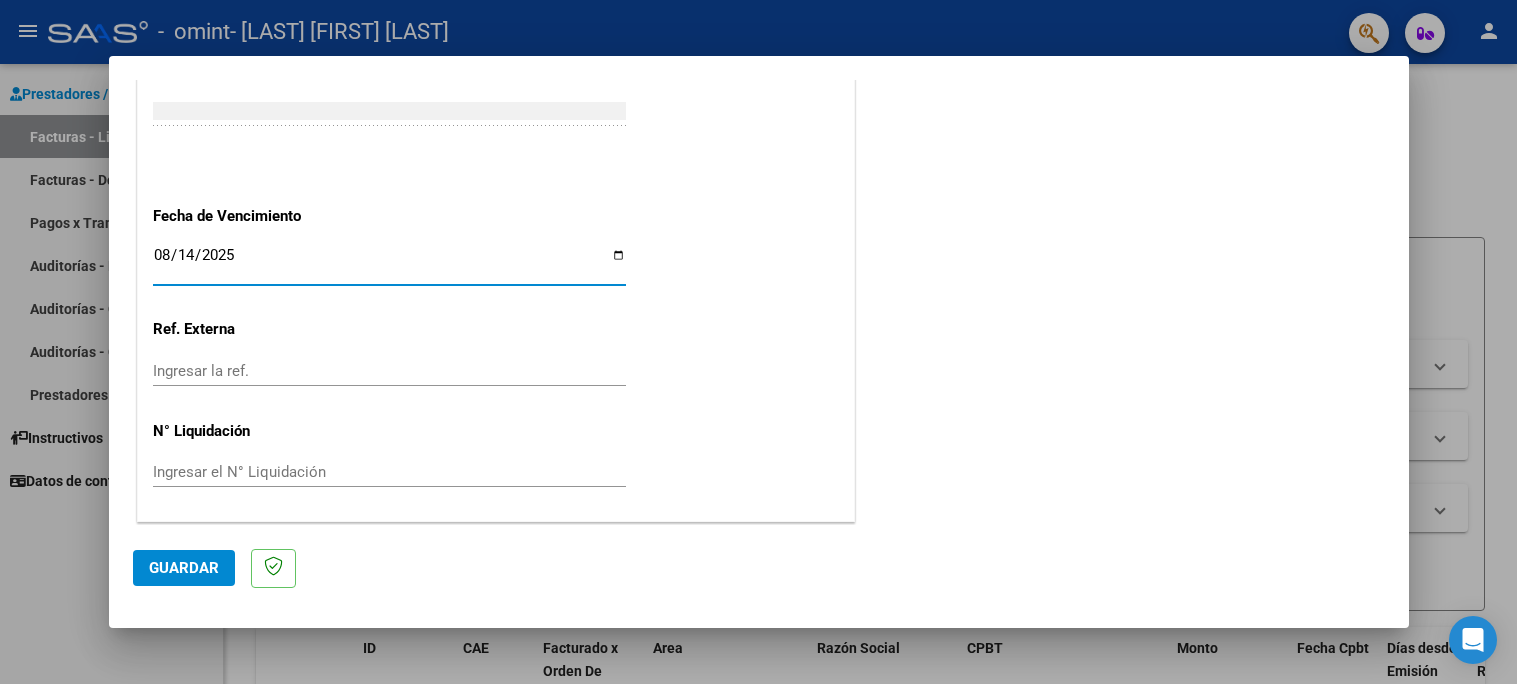 click on "Guardar" 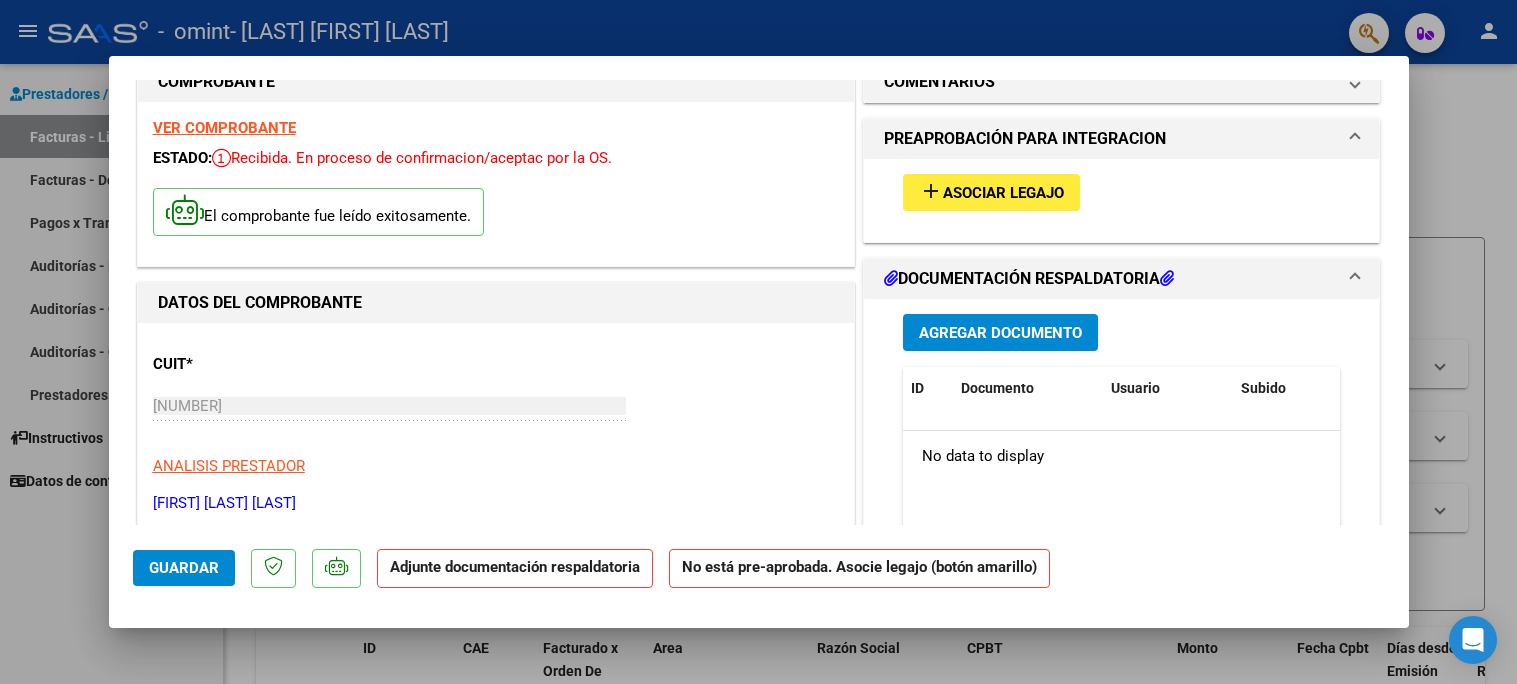 scroll, scrollTop: 56, scrollLeft: 0, axis: vertical 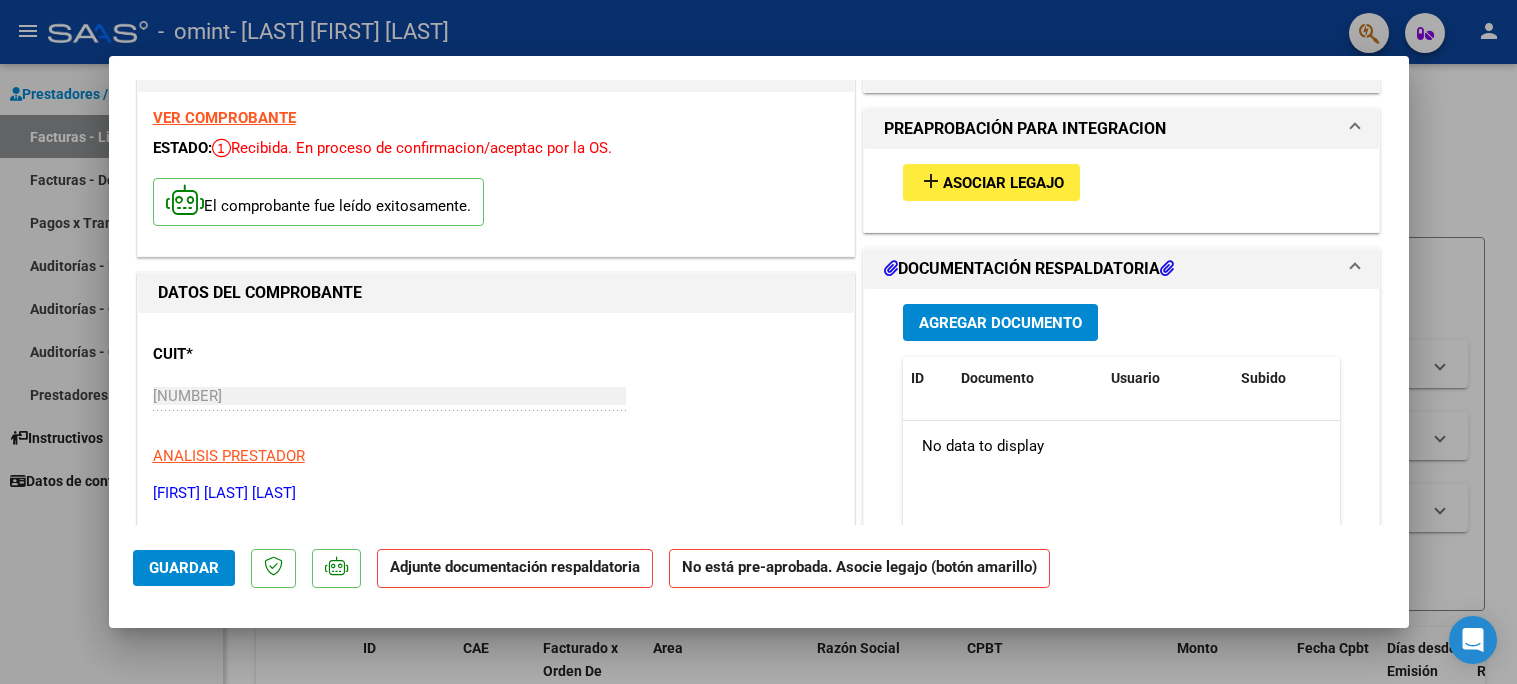 click on "add Asociar Legajo" at bounding box center (991, 182) 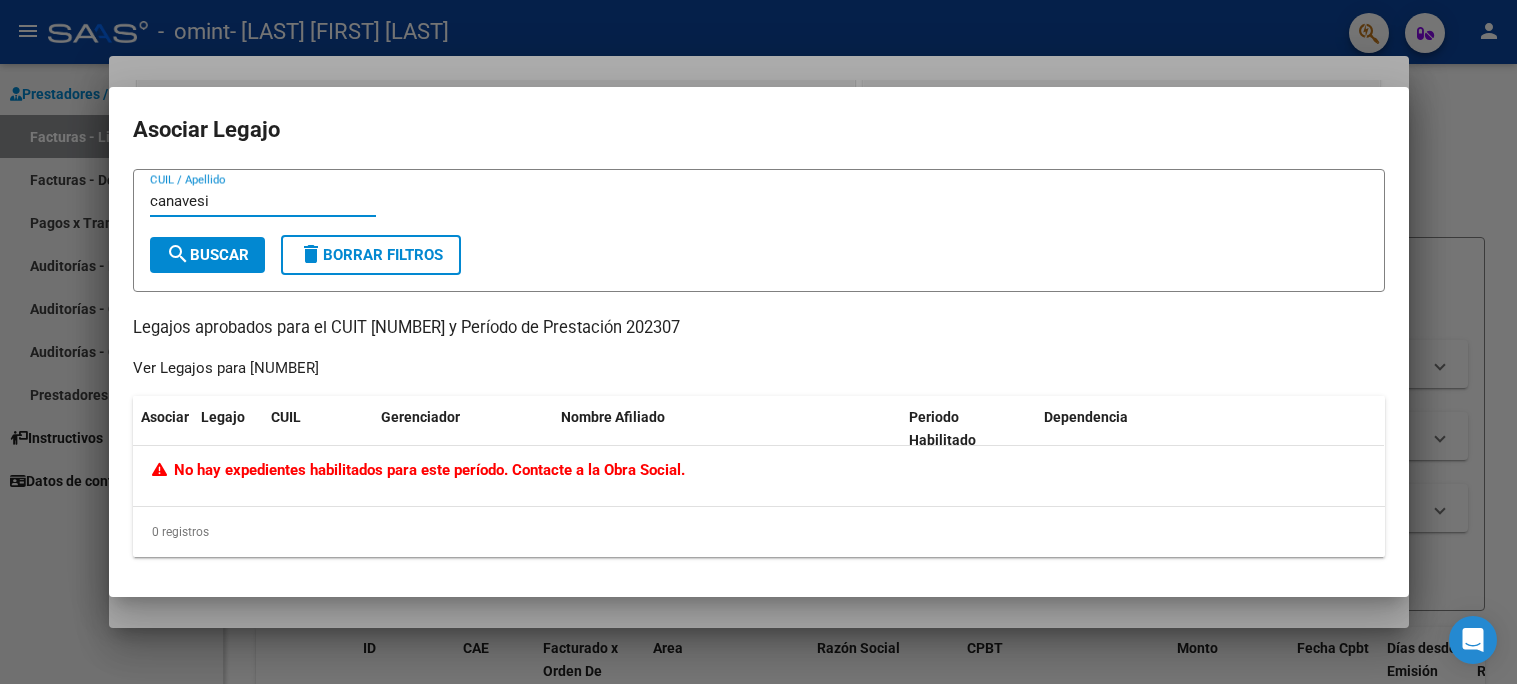 click on "search  Buscar" at bounding box center [207, 255] 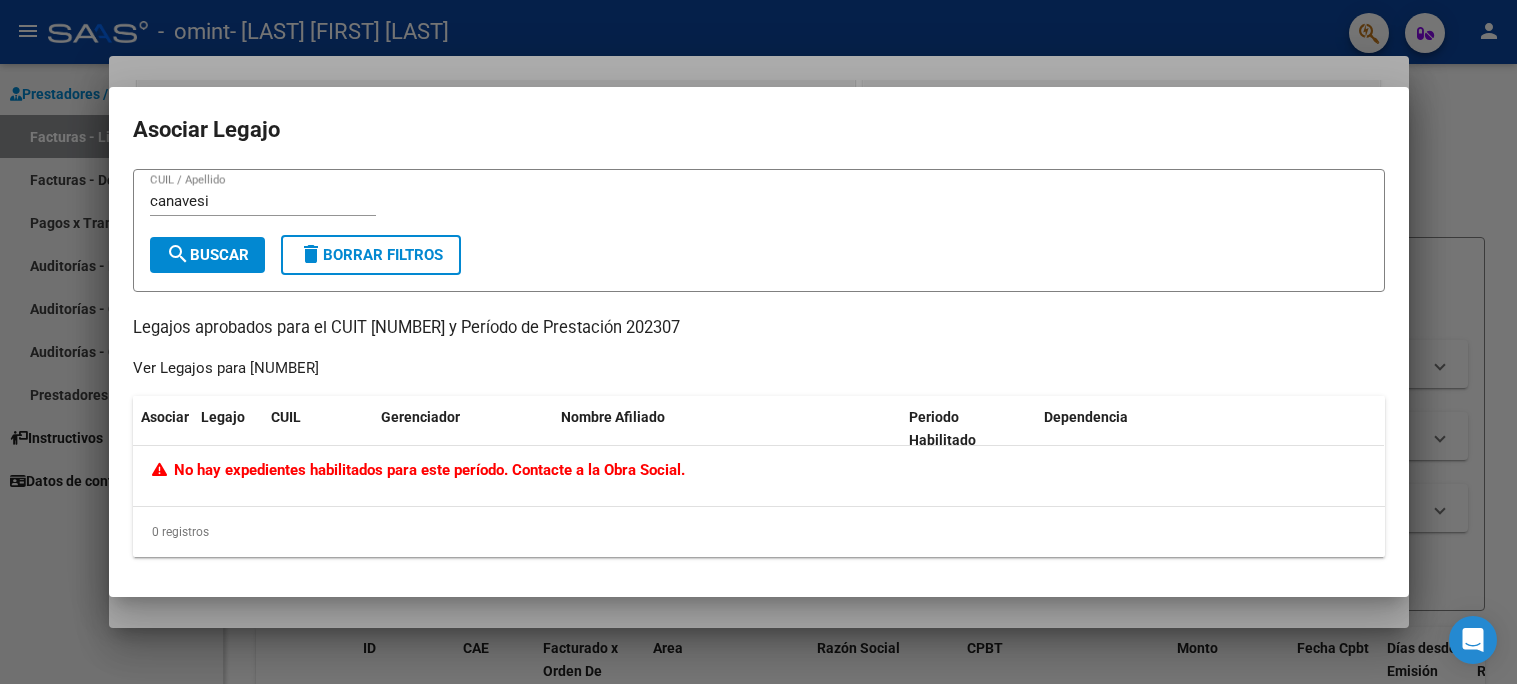 click on "canavesi" at bounding box center [263, 201] 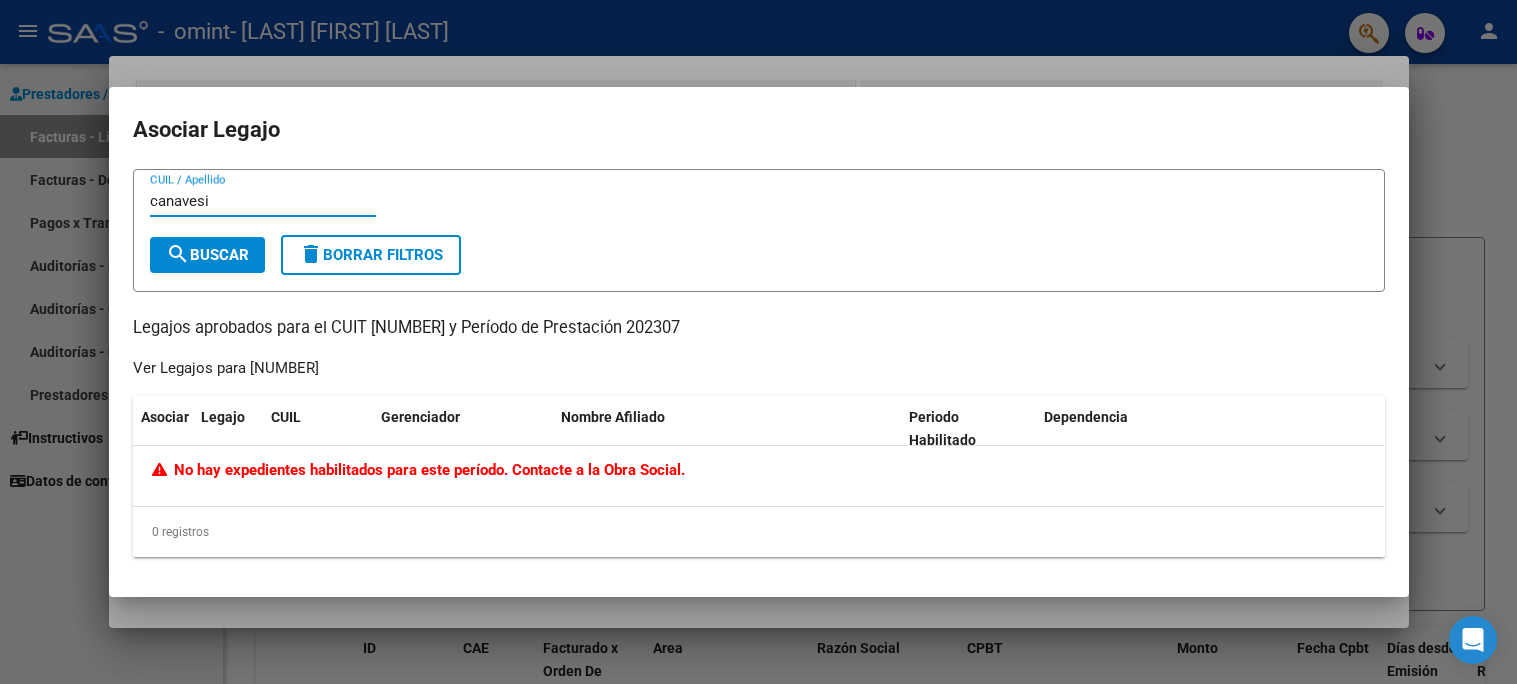 click on "canavesi" at bounding box center (263, 201) 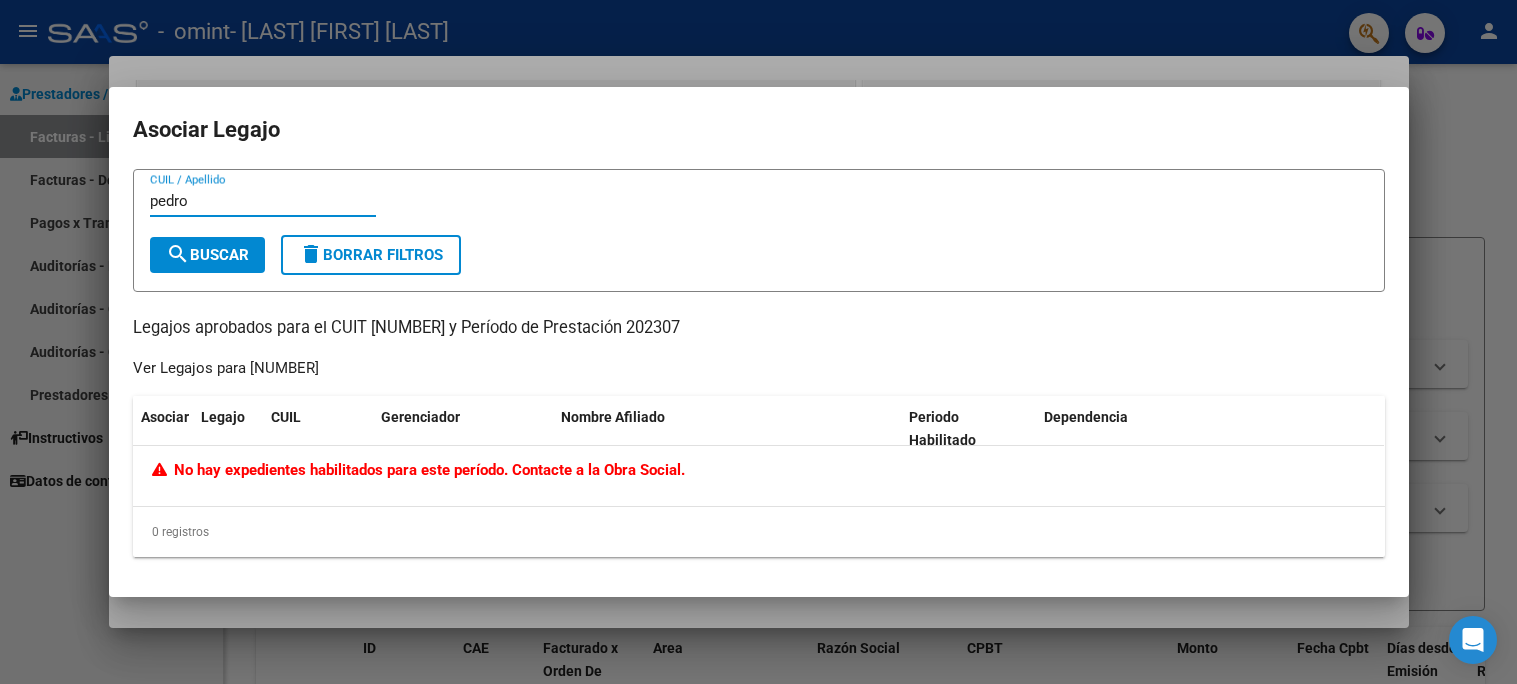 type on "pedro" 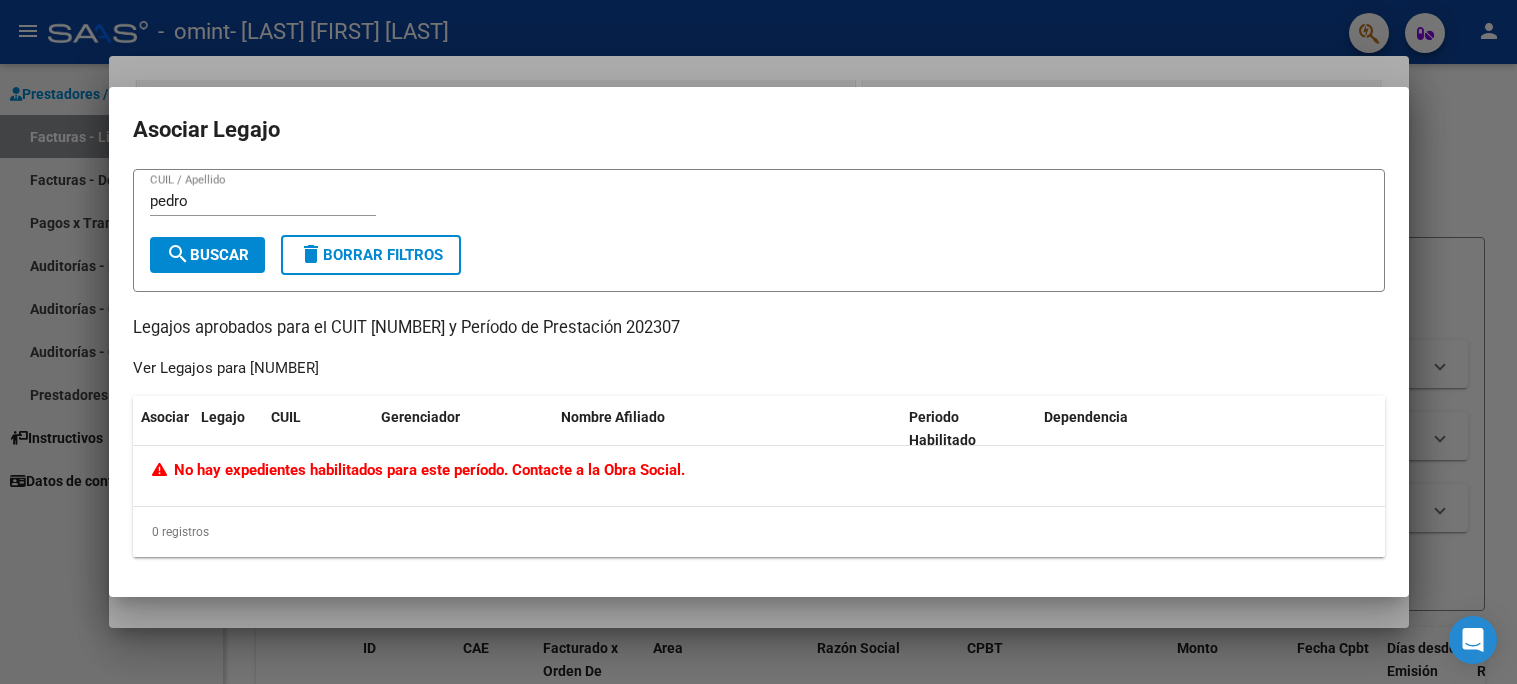 click on "delete  Borrar Filtros" at bounding box center [371, 255] 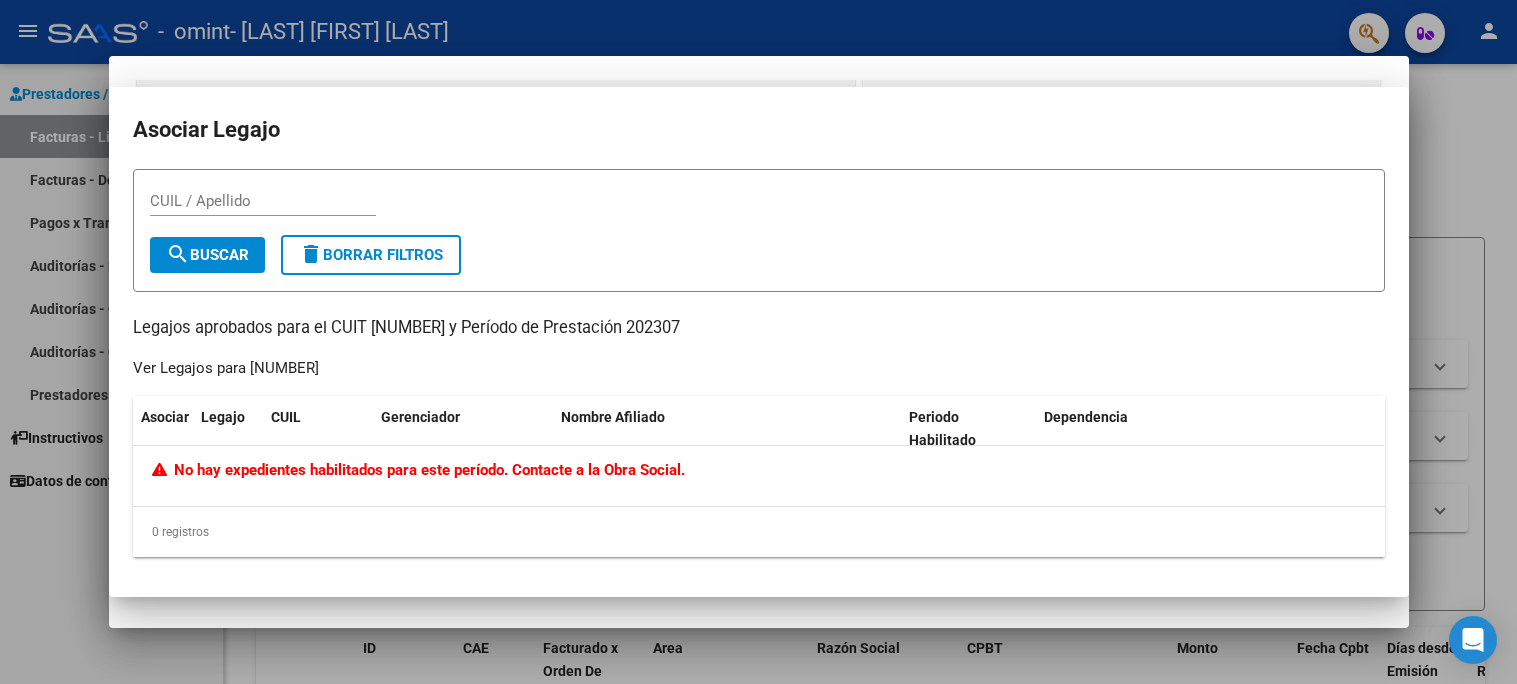 type 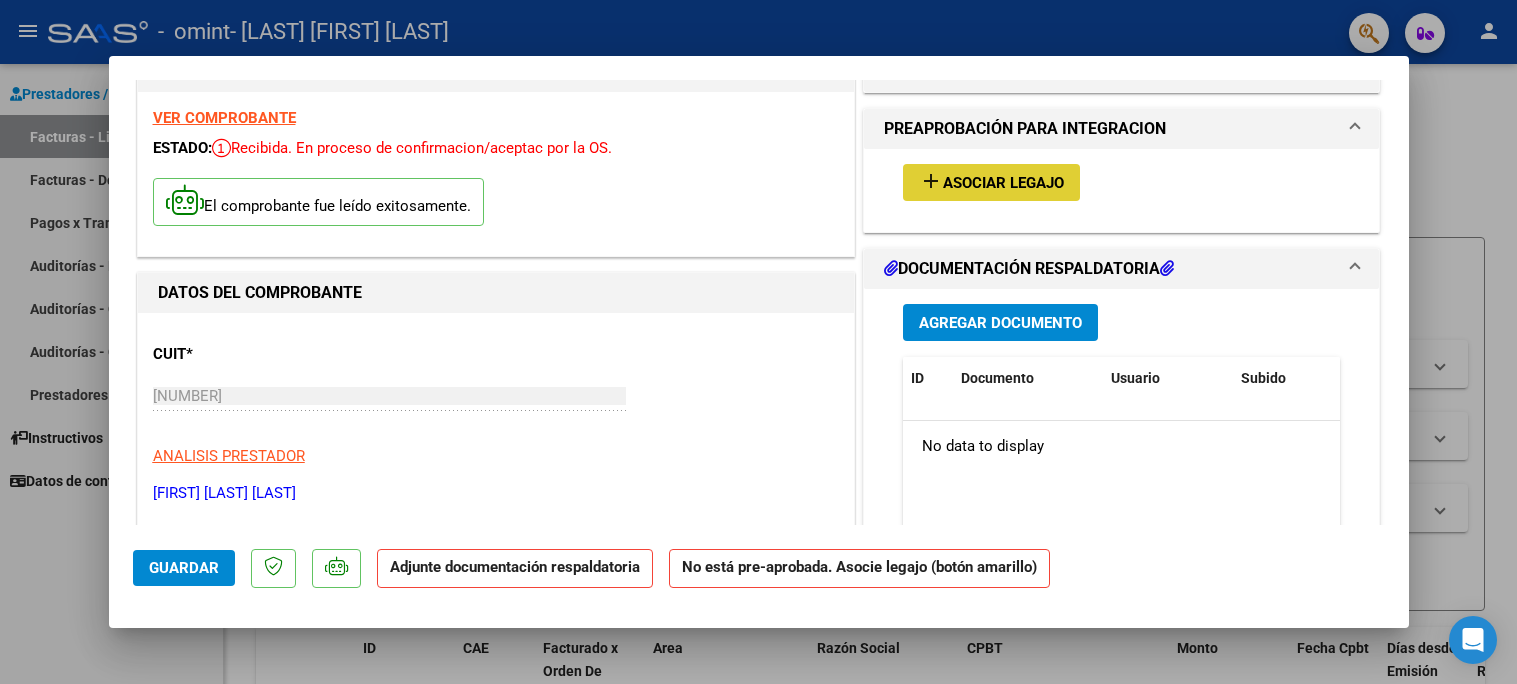 click on "Agregar Documento" at bounding box center [1000, 323] 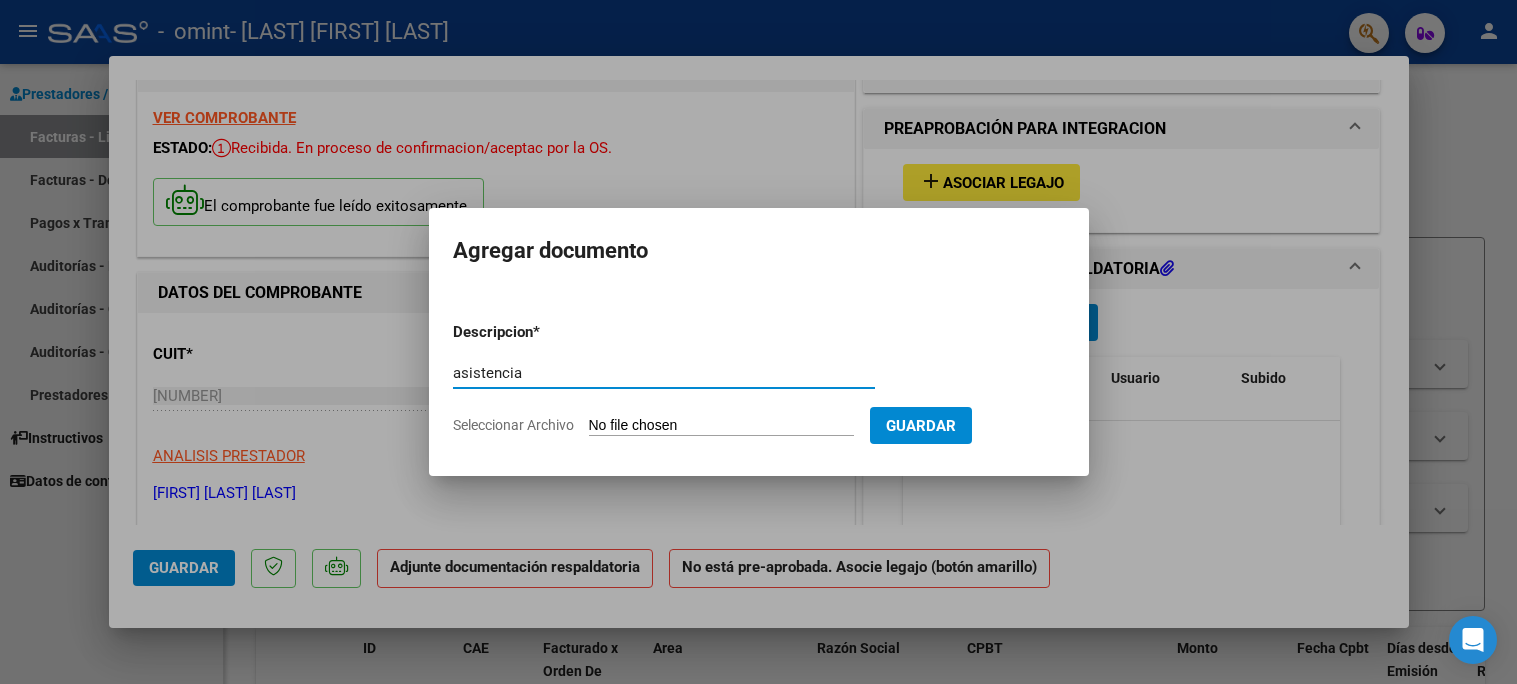 type on "asistencia" 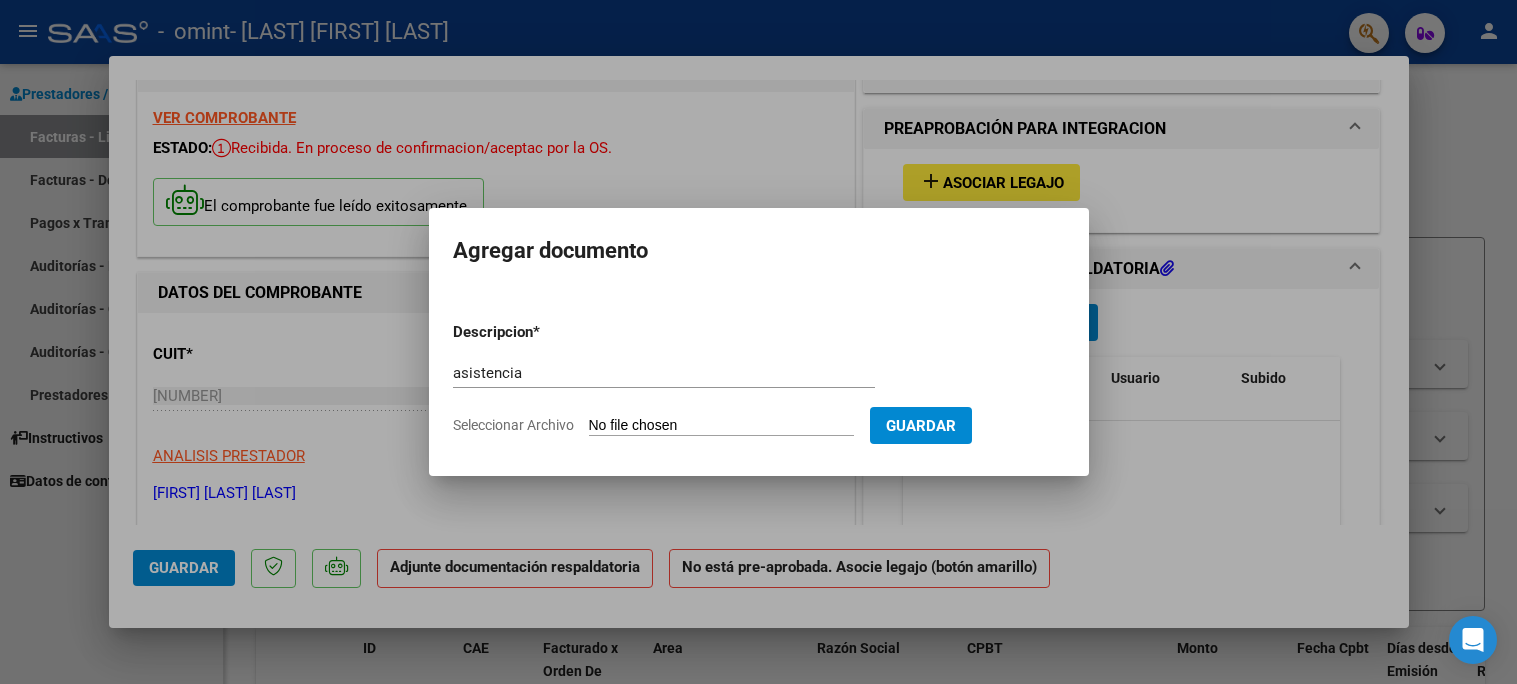 click on "Seleccionar Archivo" at bounding box center (721, 426) 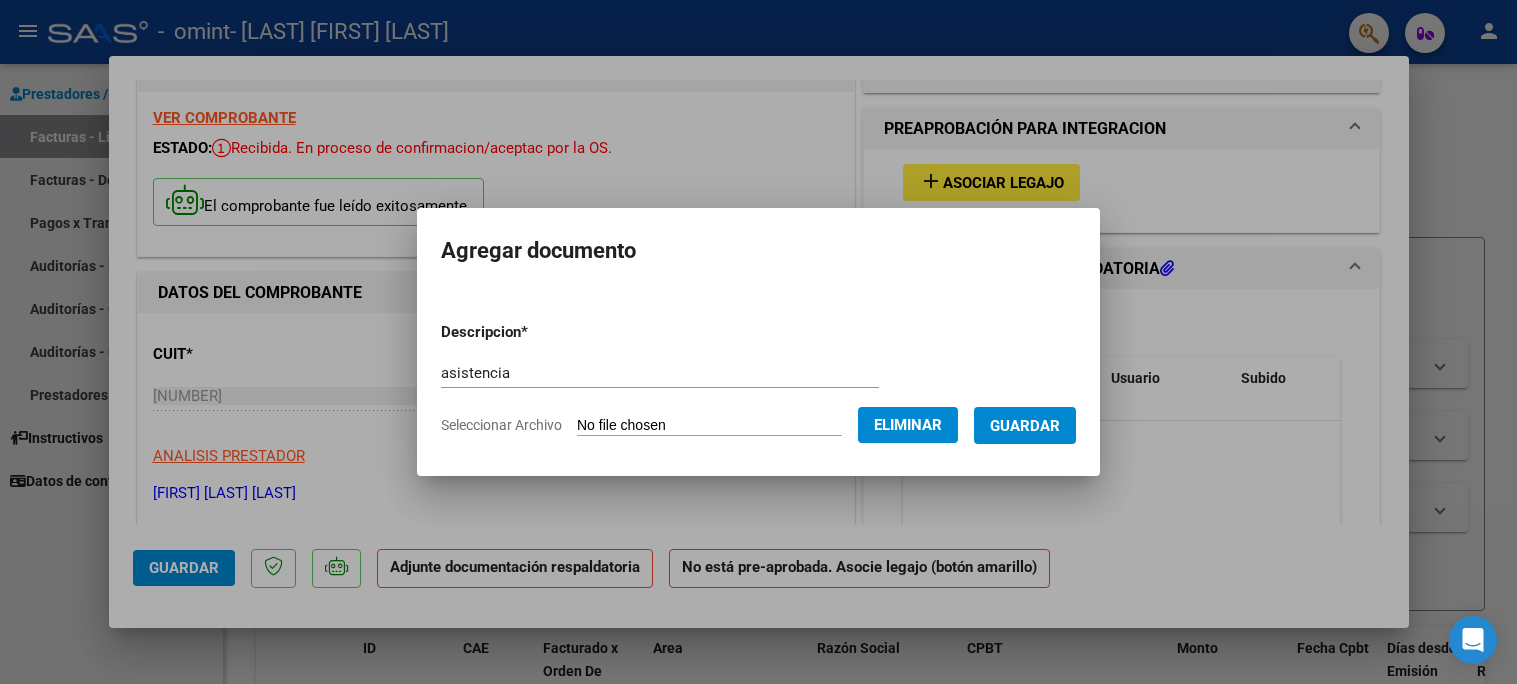 click on "asistencia" at bounding box center (660, 373) 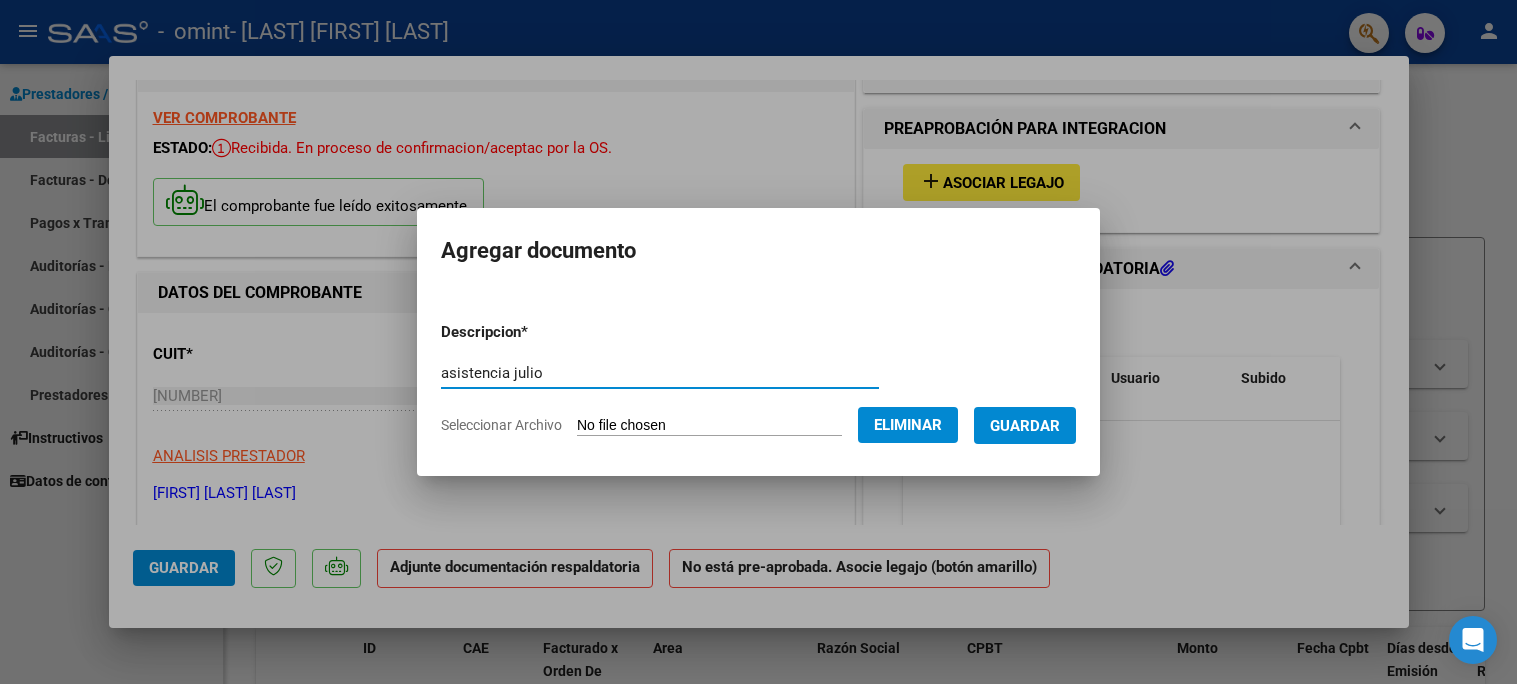type on "asistencia julio" 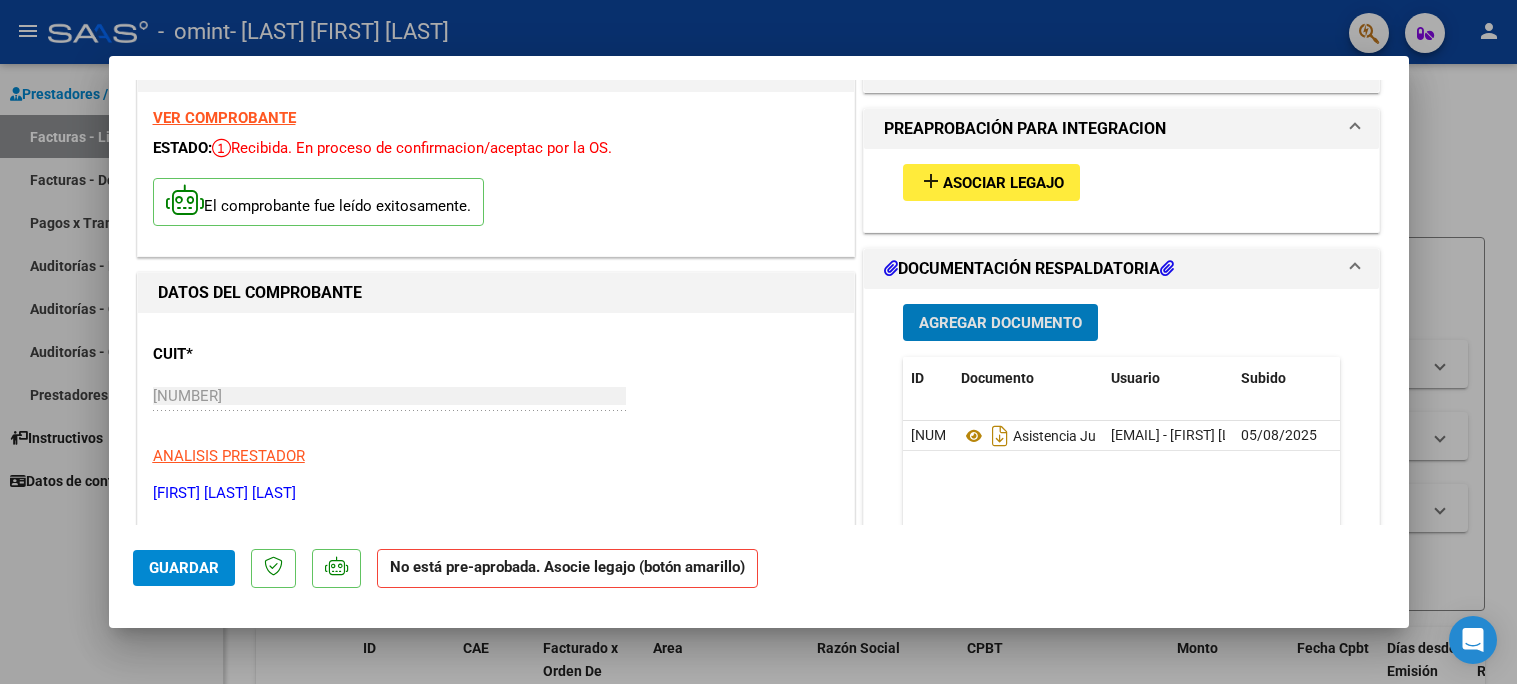click on "Asociar Legajo" at bounding box center (1003, 183) 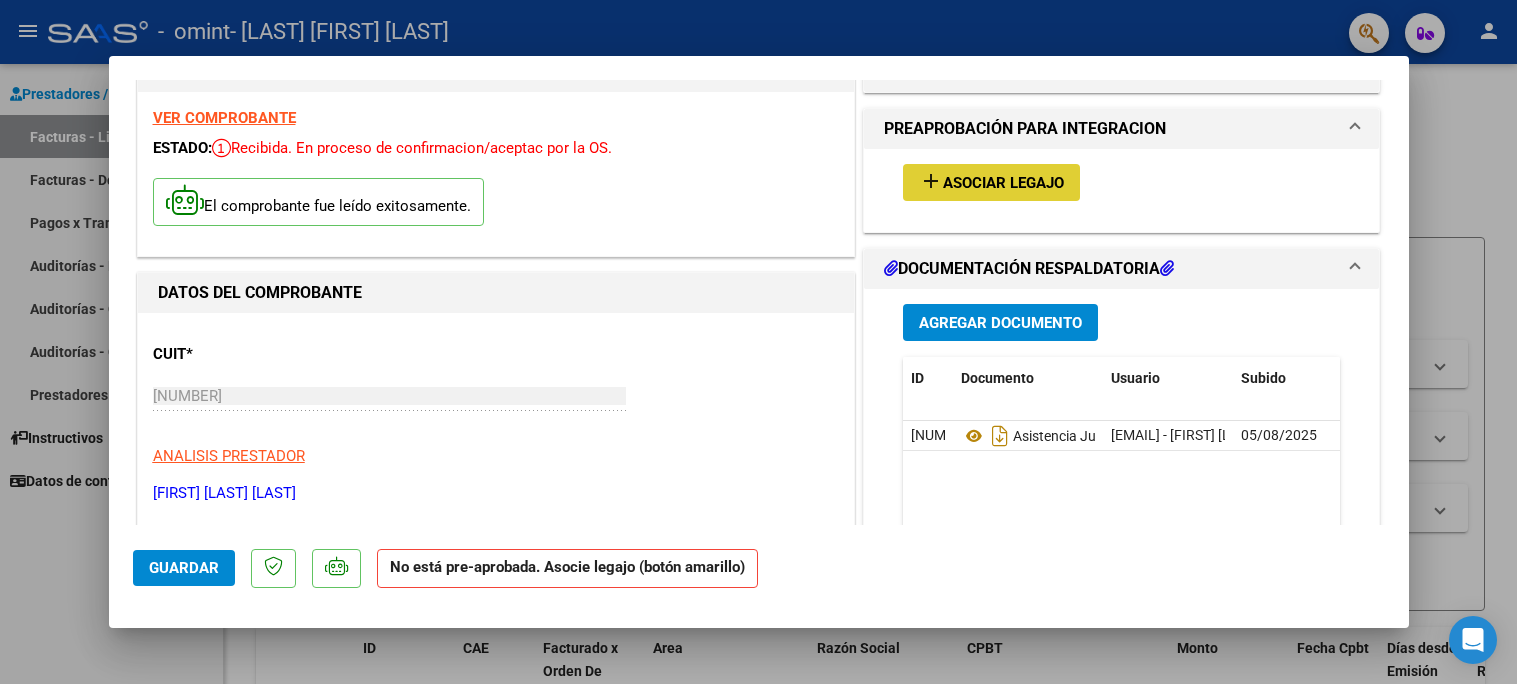 click on "Guardar" 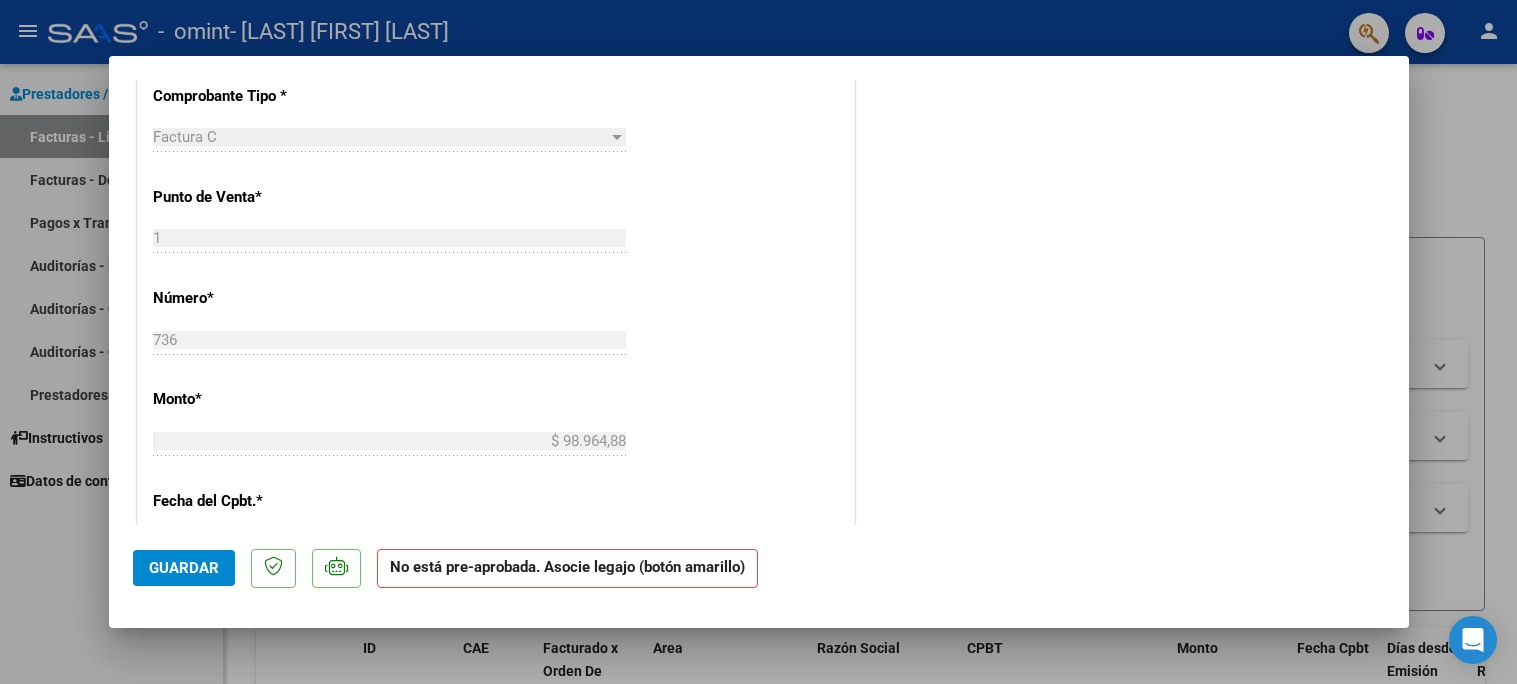 scroll, scrollTop: 1291, scrollLeft: 0, axis: vertical 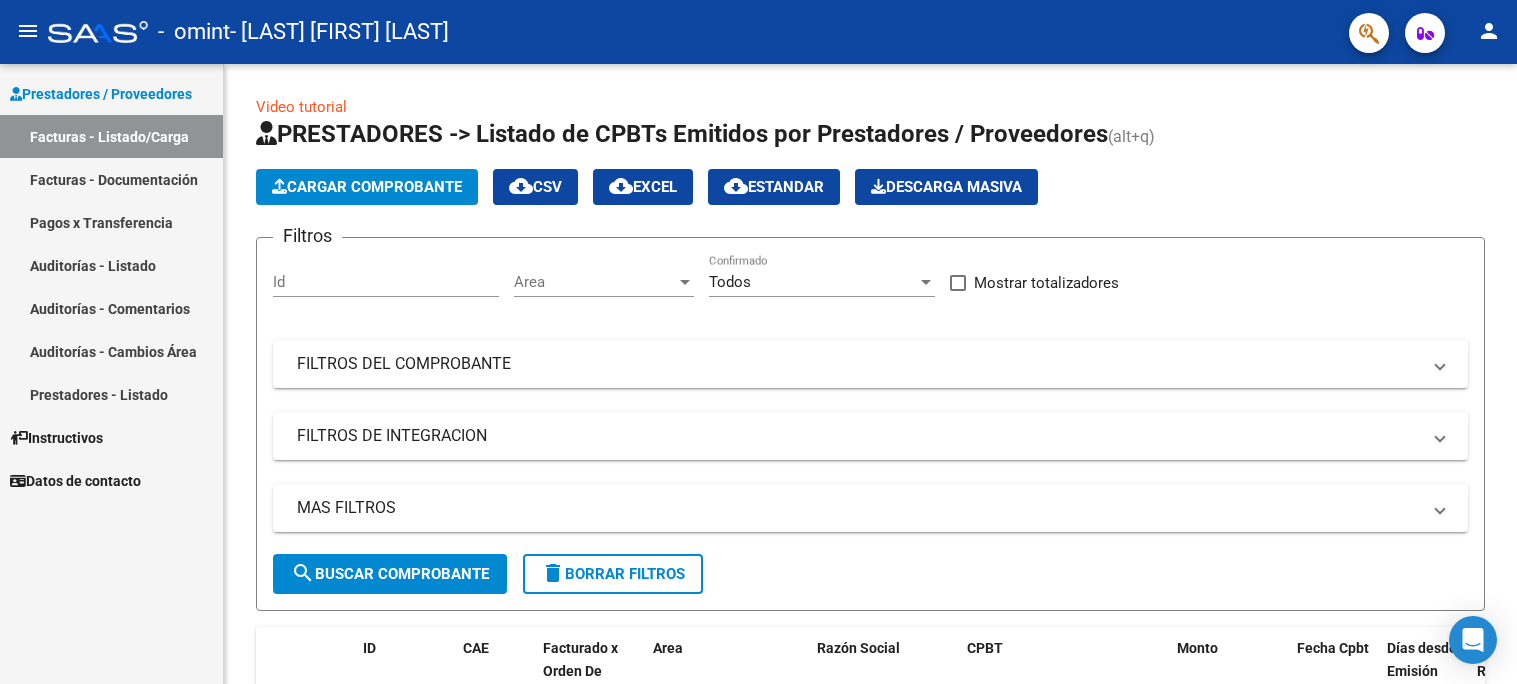 click on "Facturas - Documentación" at bounding box center [111, 179] 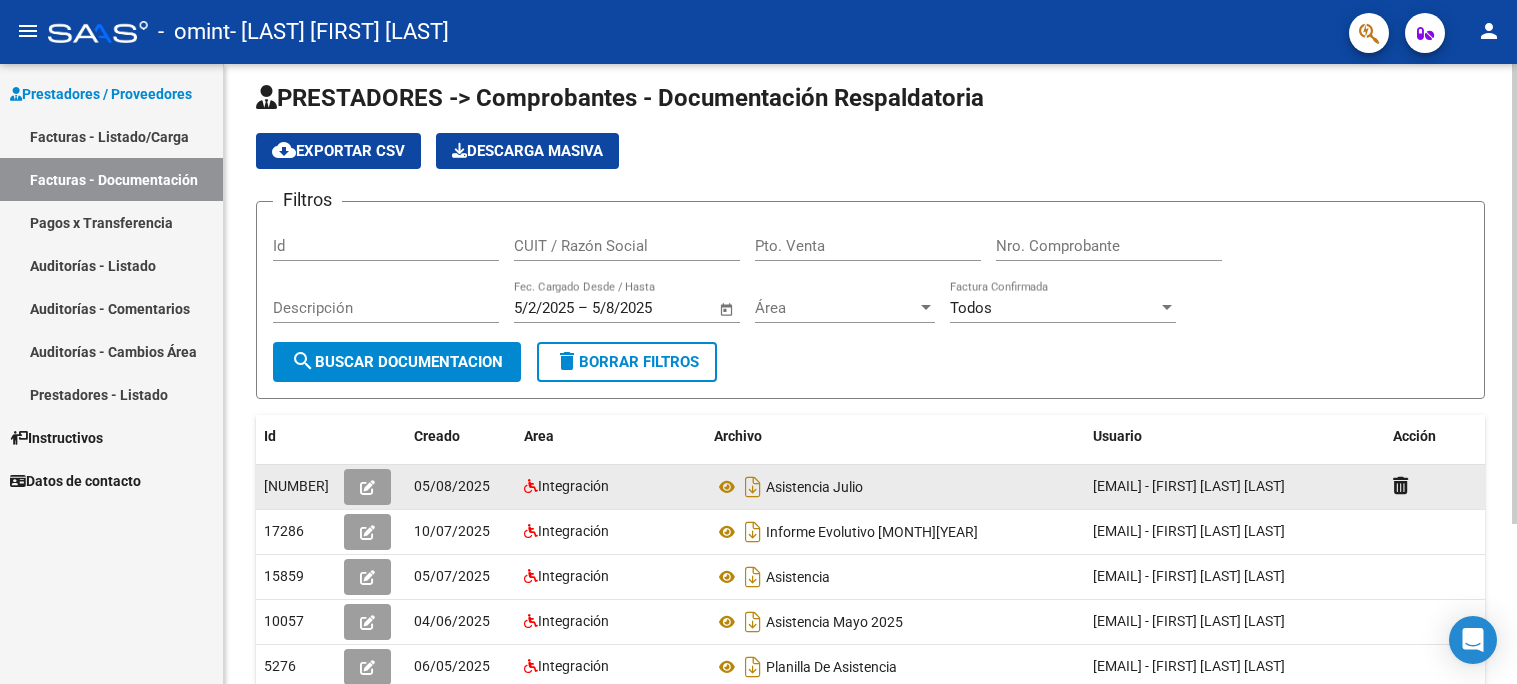 scroll, scrollTop: 12, scrollLeft: 0, axis: vertical 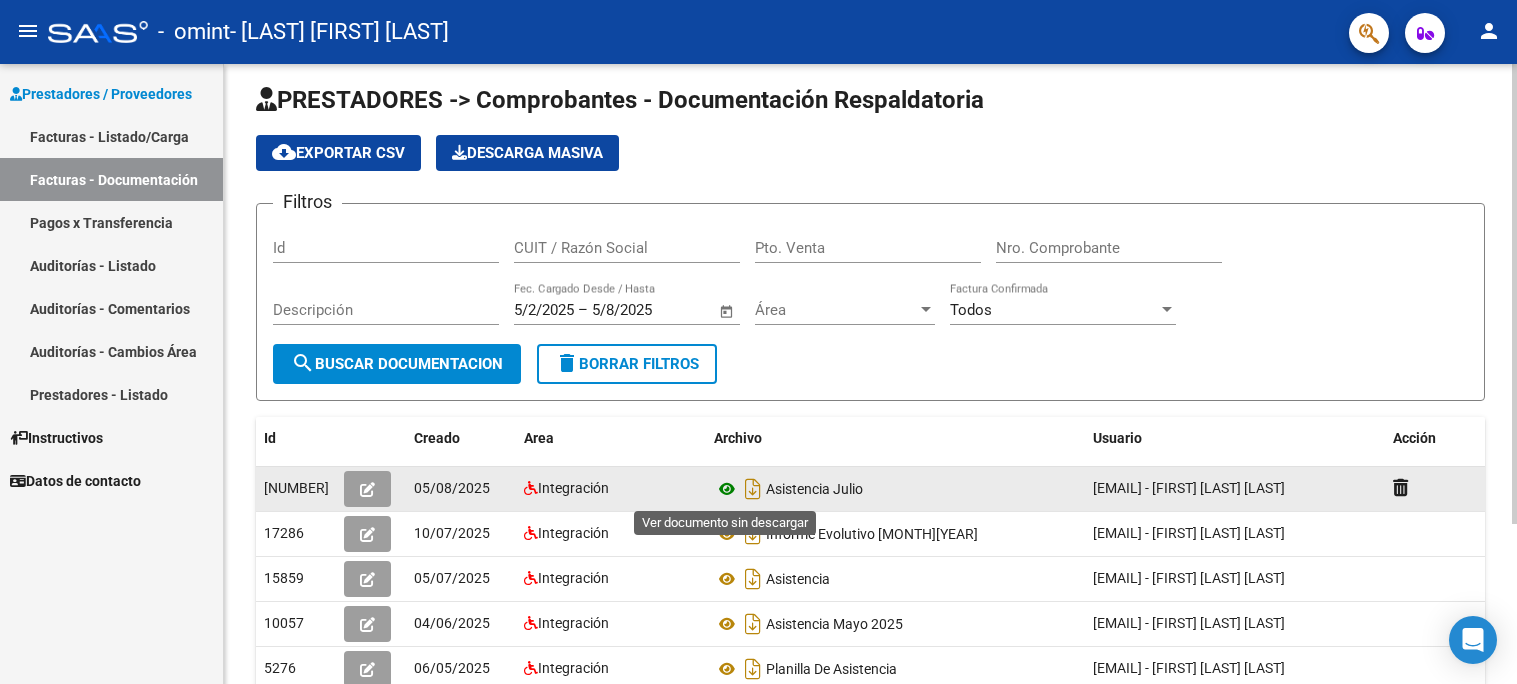 click 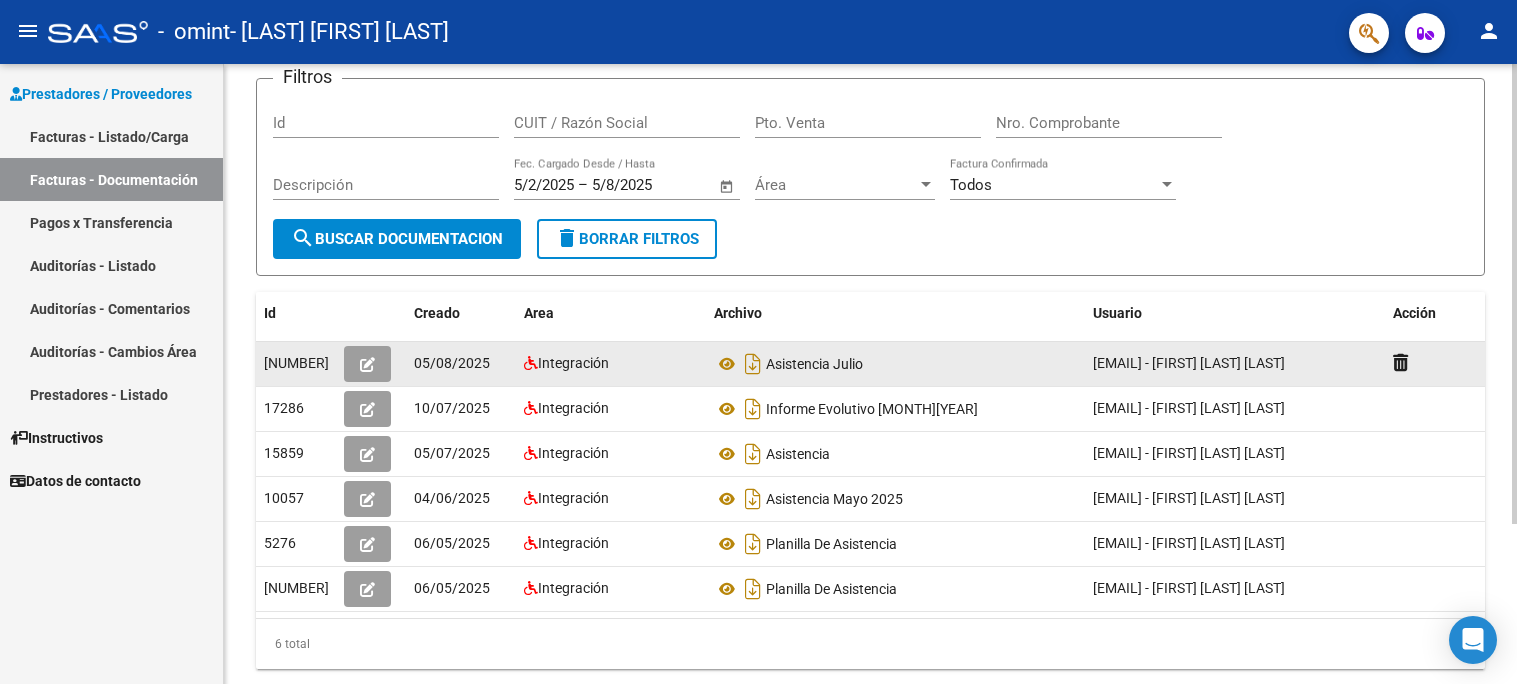 scroll, scrollTop: 173, scrollLeft: 0, axis: vertical 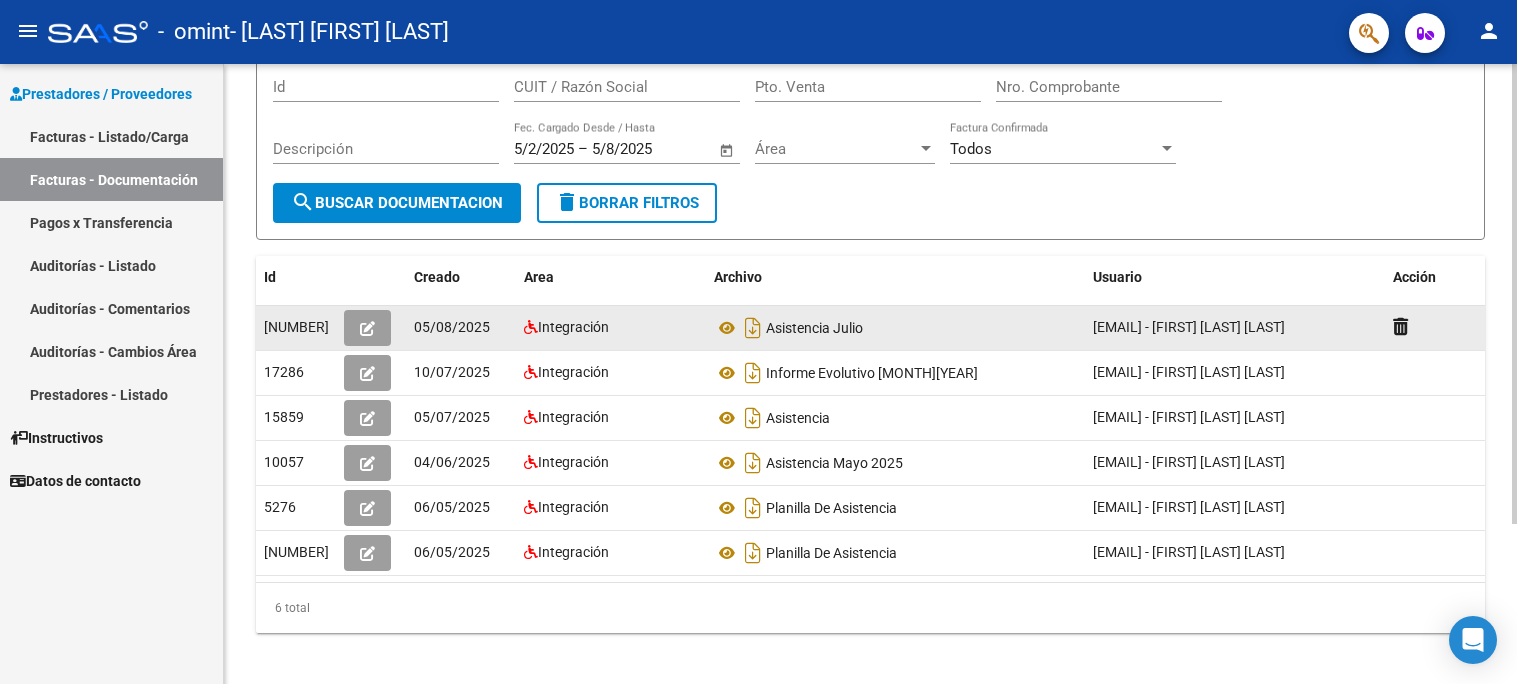 click 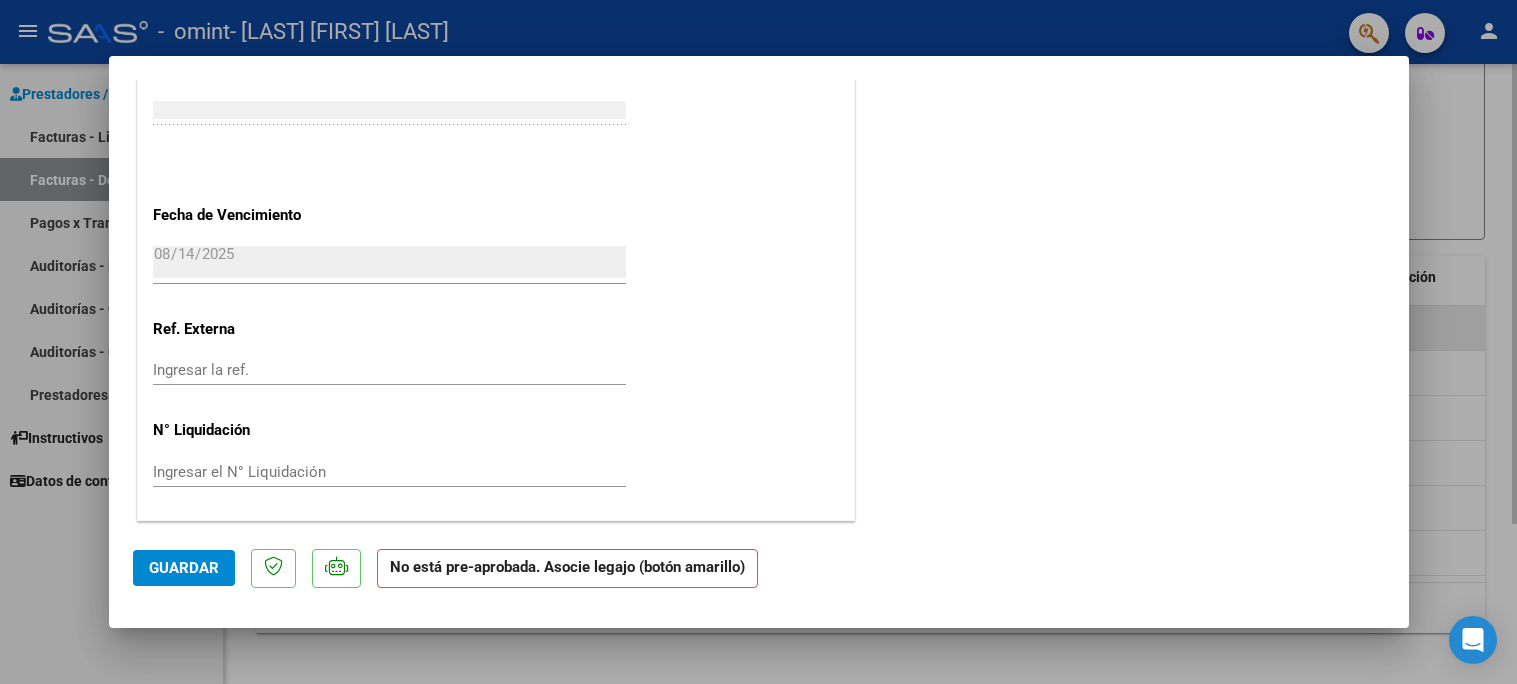 type 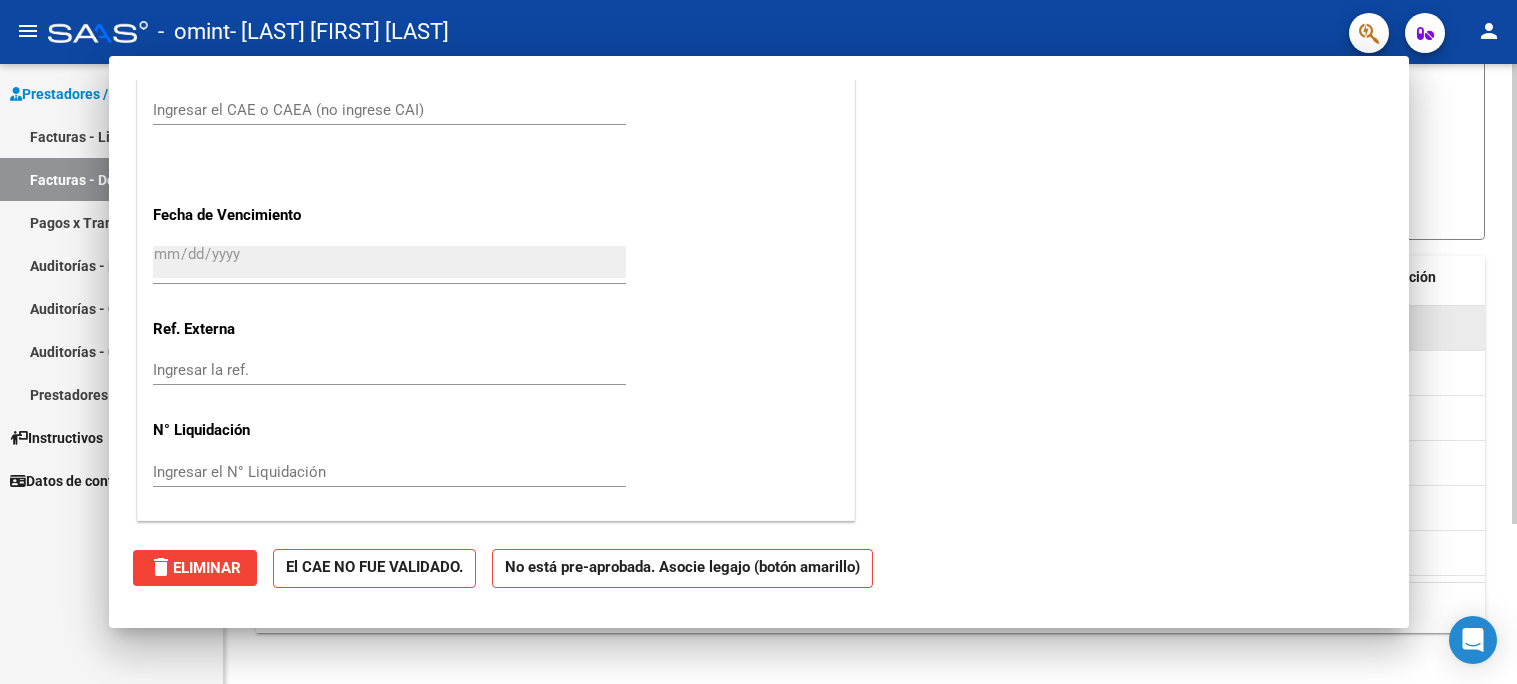 scroll, scrollTop: 1204, scrollLeft: 0, axis: vertical 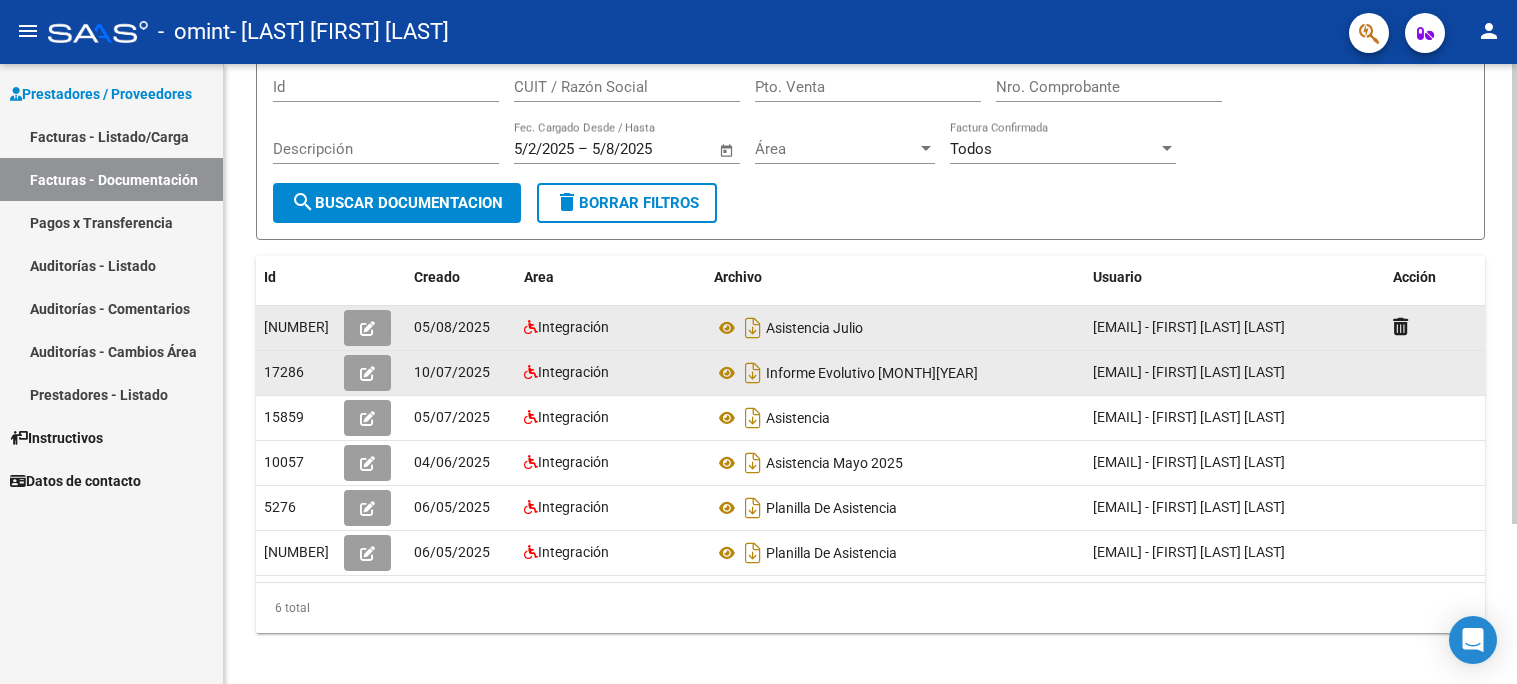 click 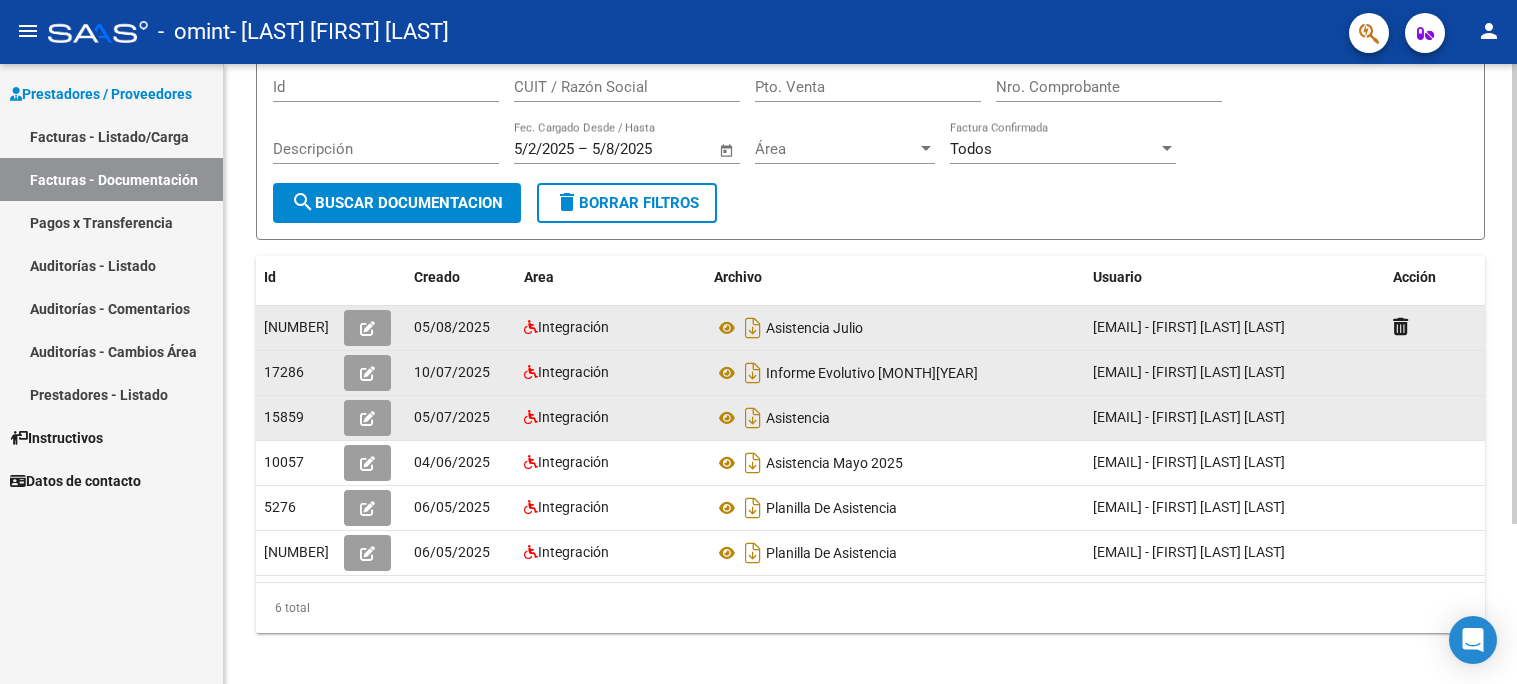 scroll, scrollTop: 215, scrollLeft: 0, axis: vertical 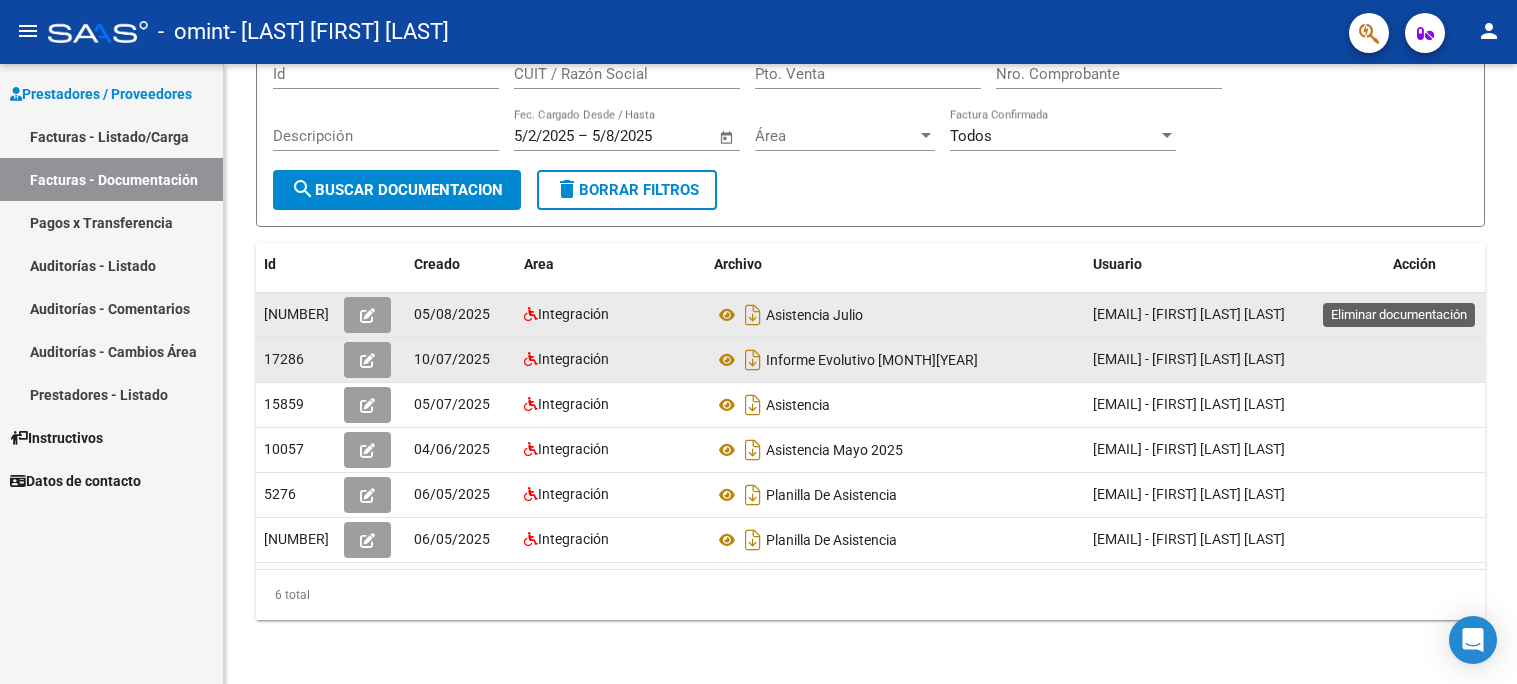 click 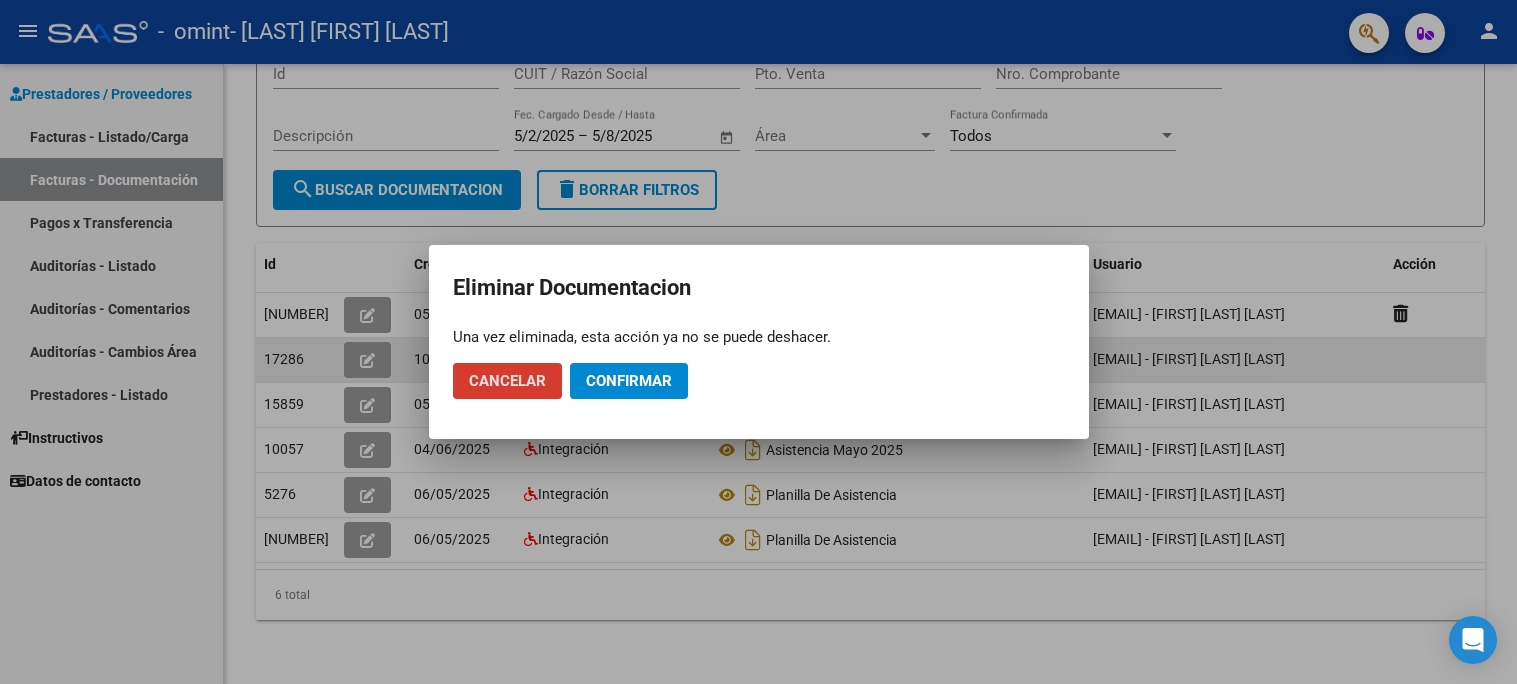 click on "Cancelar" 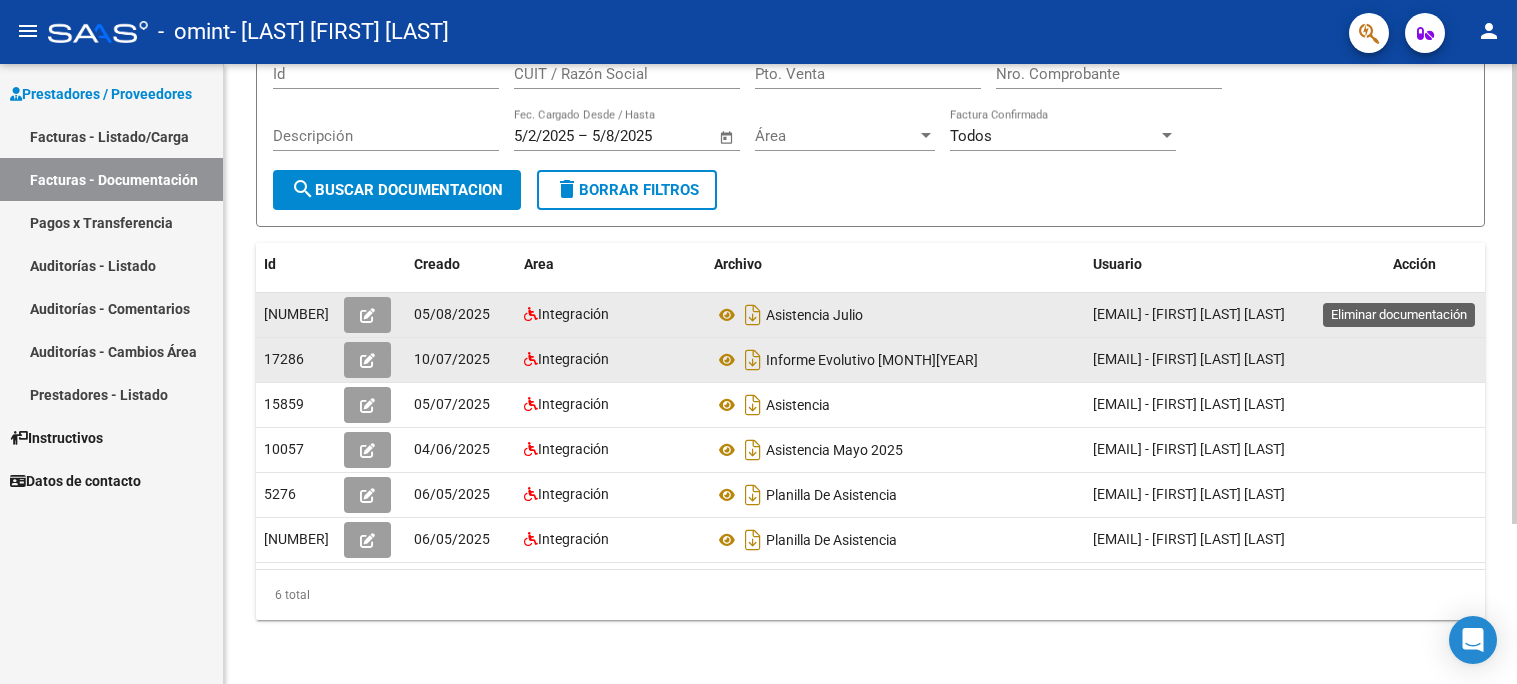 click 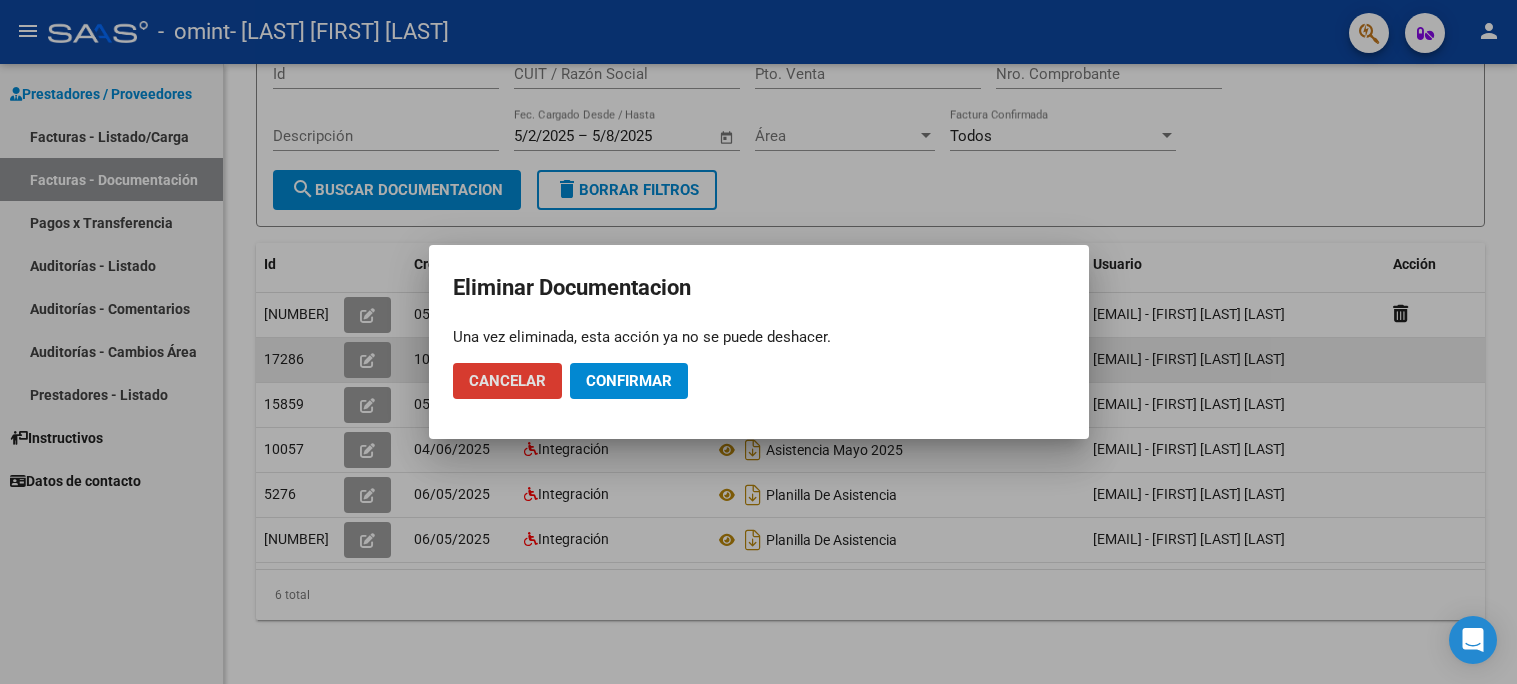 click on "Confirmar" 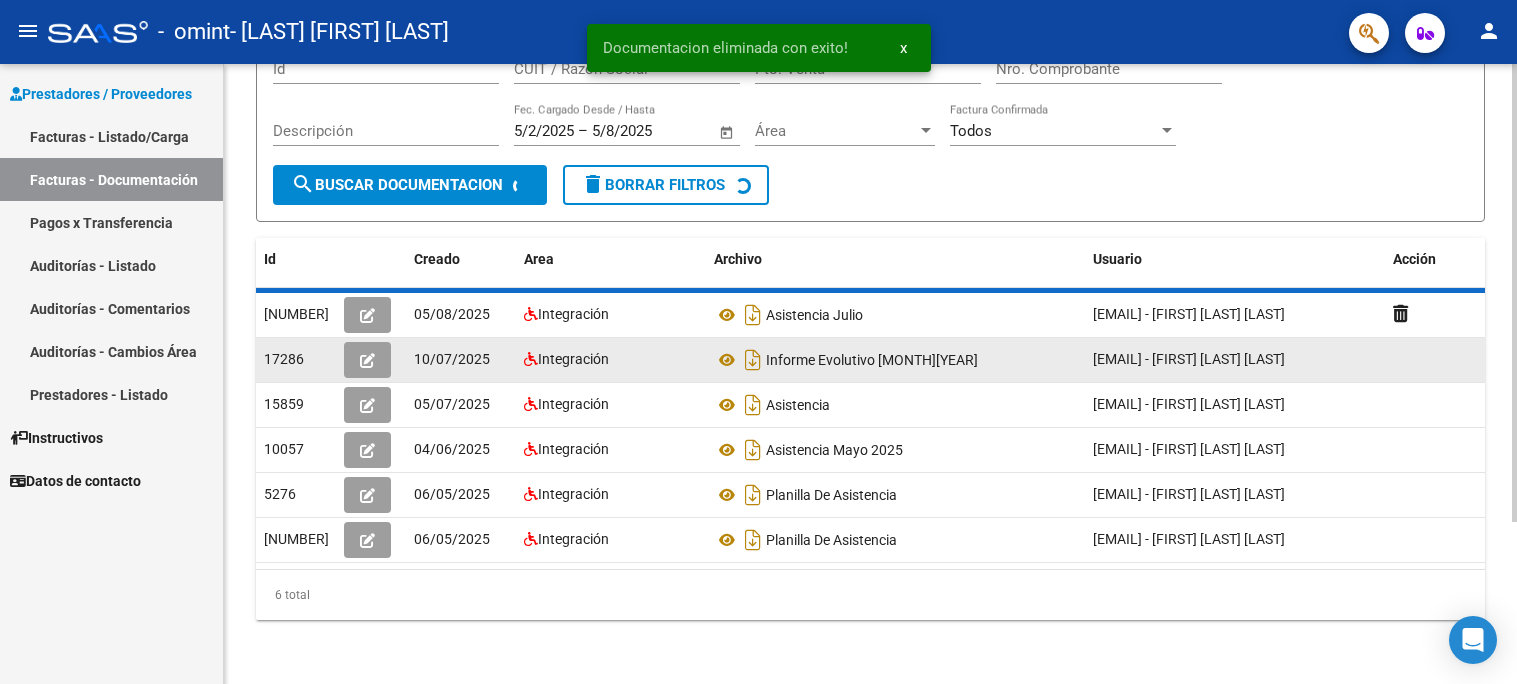 scroll, scrollTop: 165, scrollLeft: 0, axis: vertical 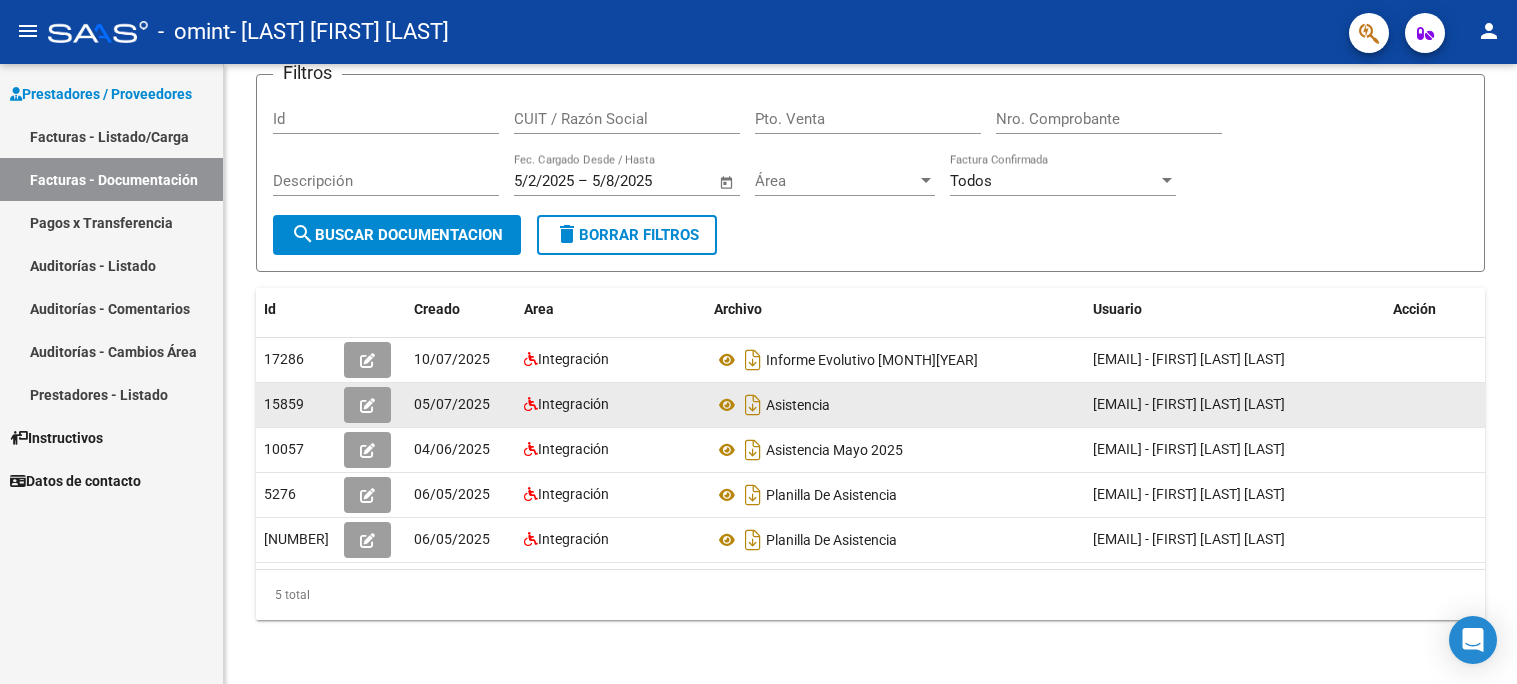 click on "Facturas - Listado/Carga" at bounding box center (111, 136) 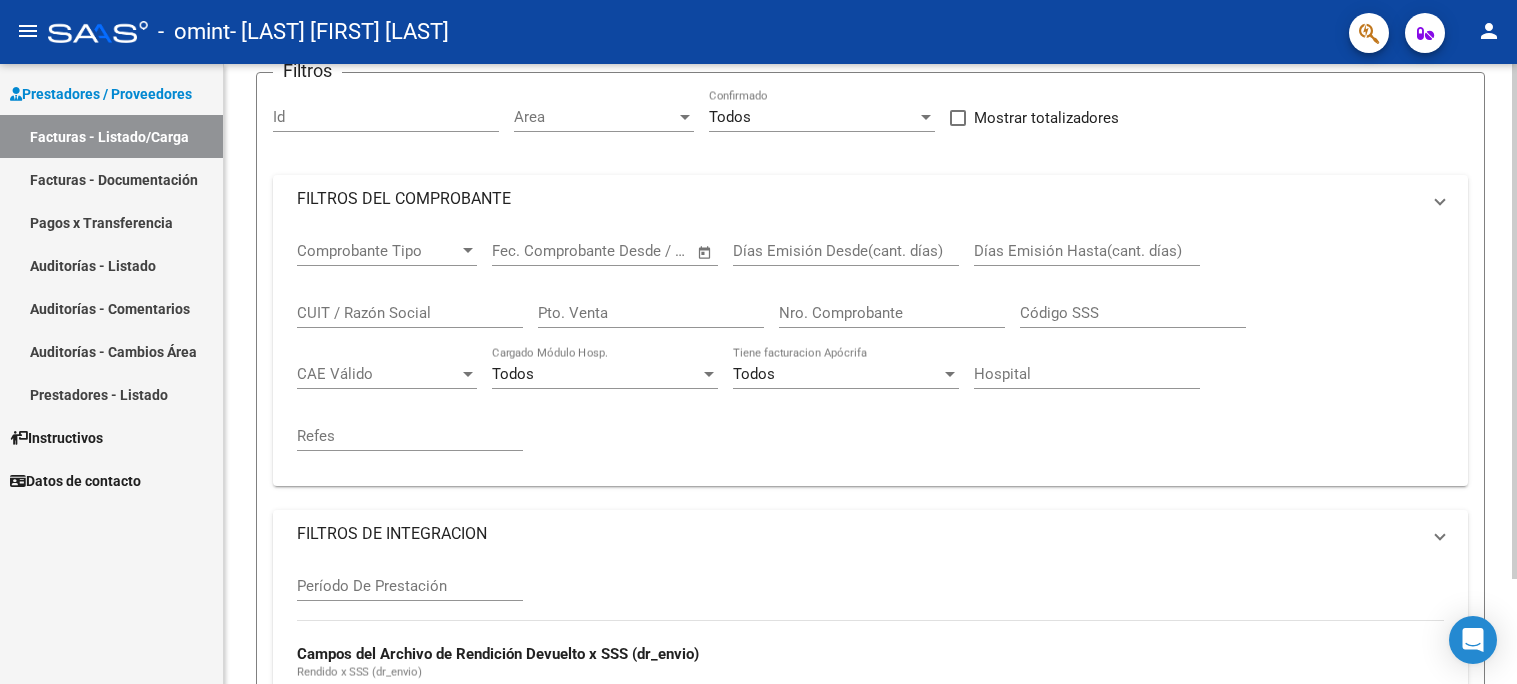 click on "Cargar Comprobante" 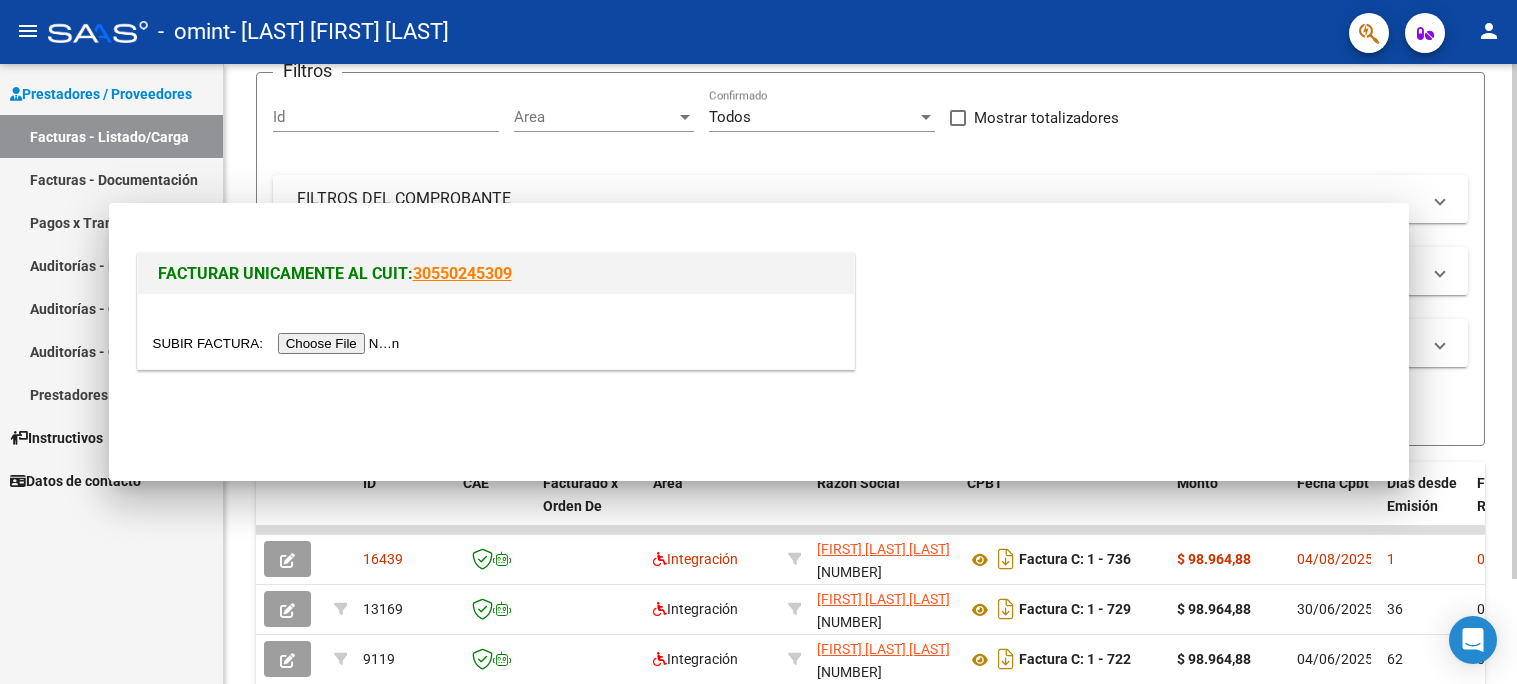 scroll, scrollTop: 0, scrollLeft: 0, axis: both 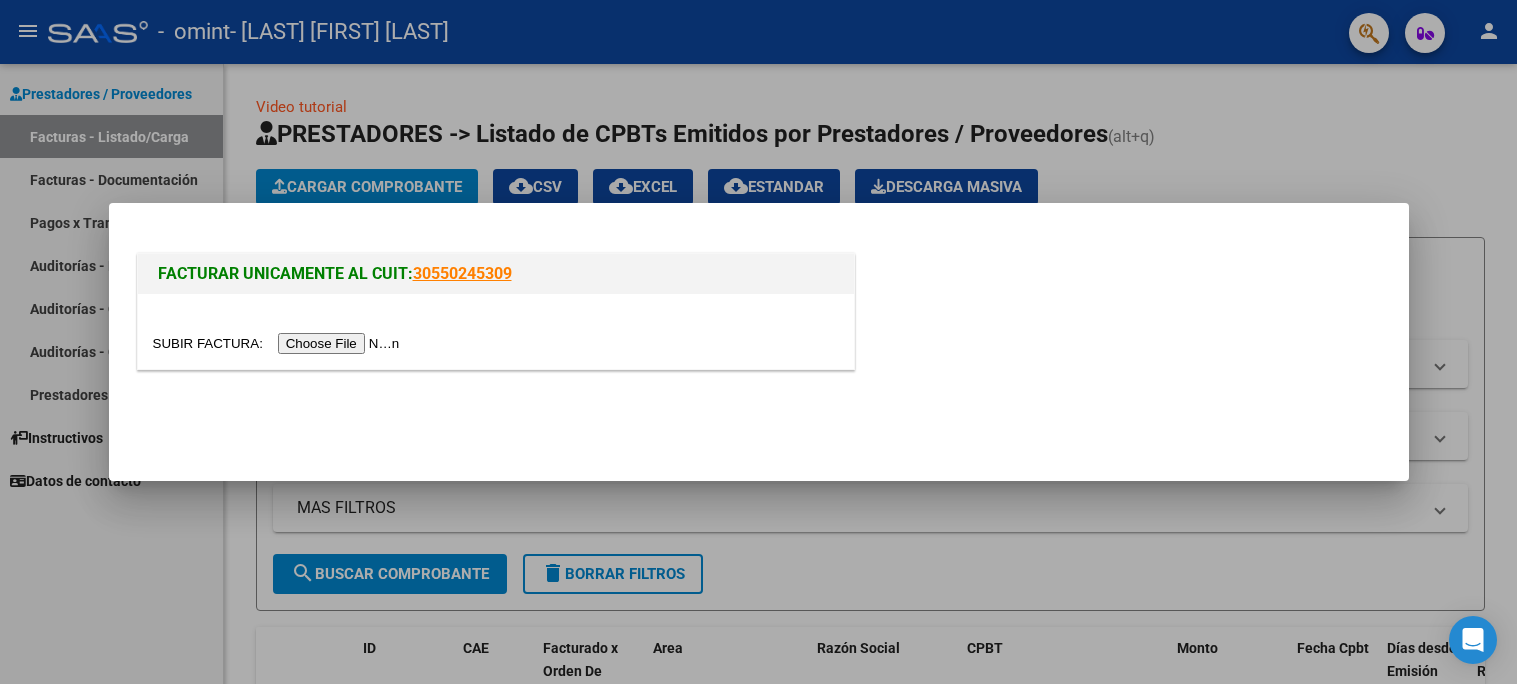 click at bounding box center [279, 343] 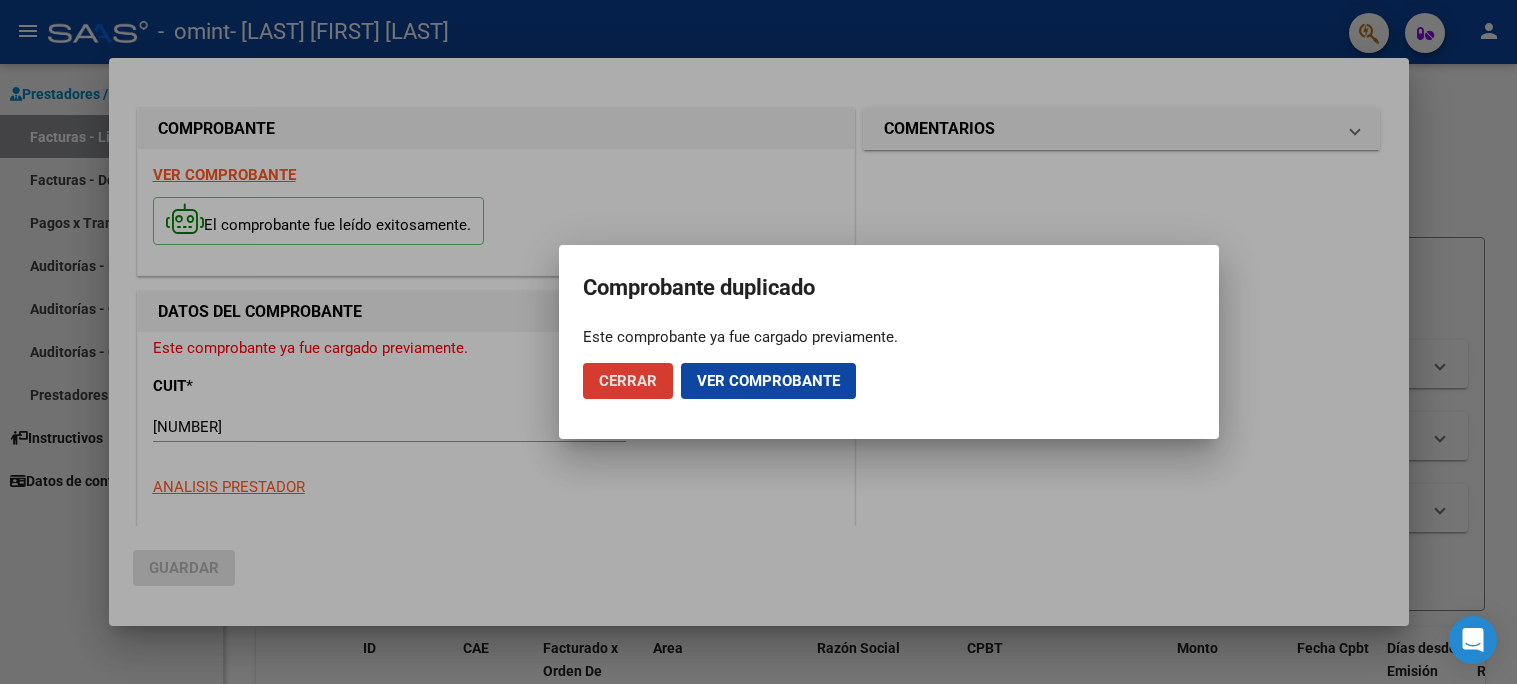 click on "Cerrar" 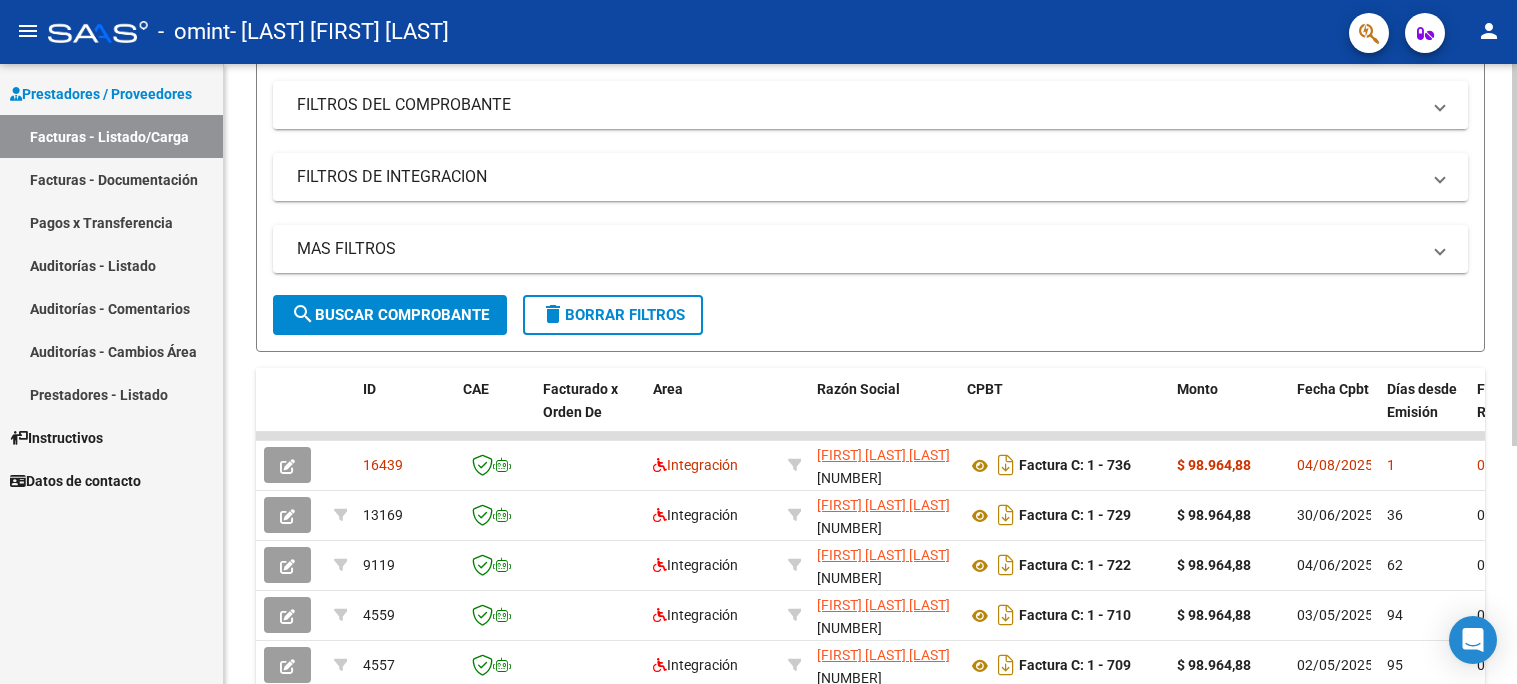 scroll, scrollTop: 266, scrollLeft: 0, axis: vertical 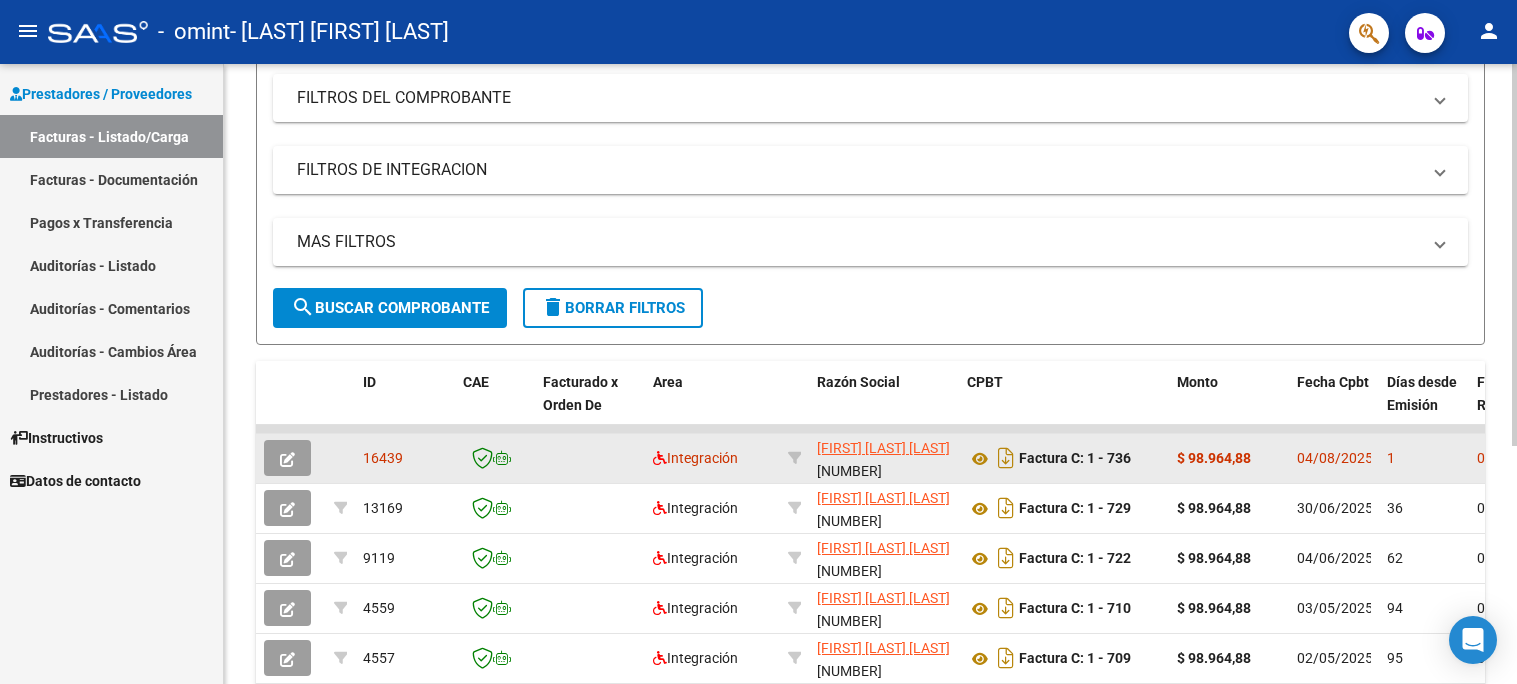 click 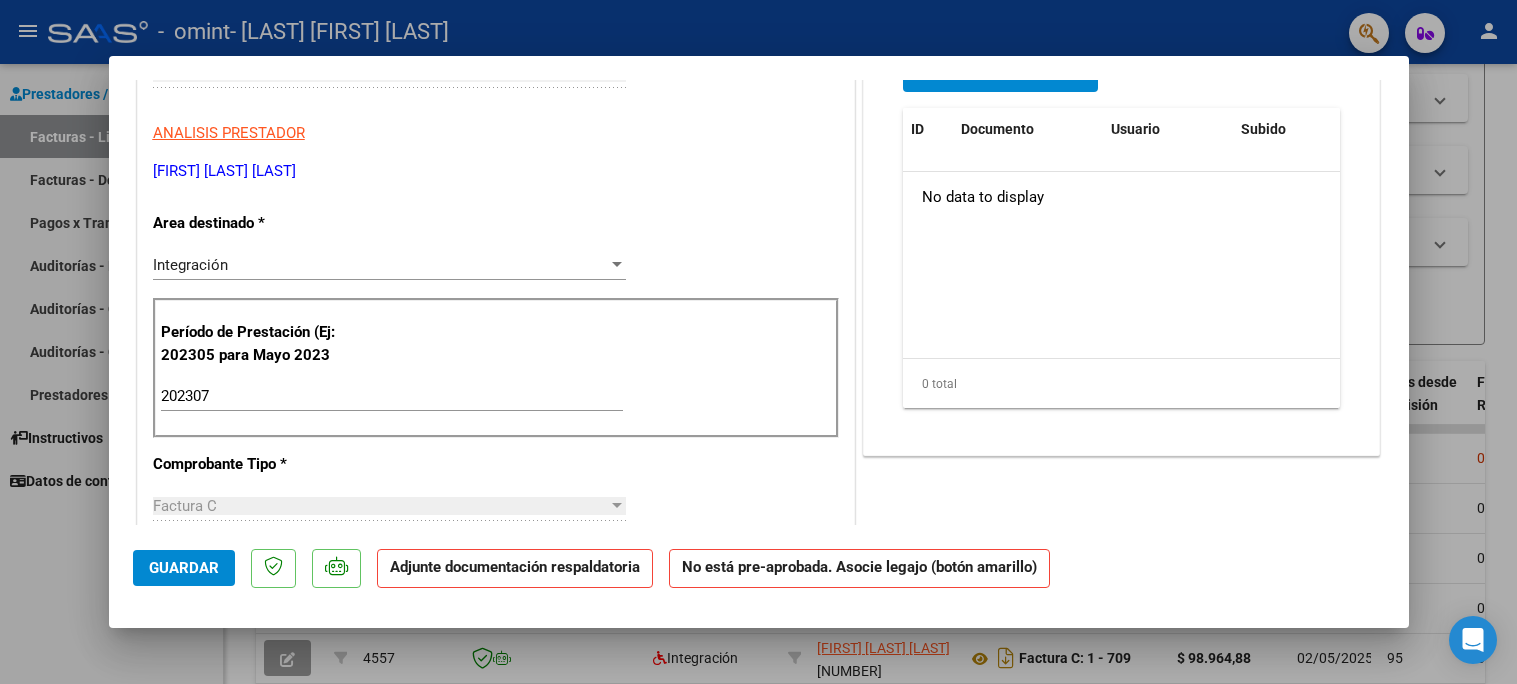 scroll, scrollTop: 309, scrollLeft: 0, axis: vertical 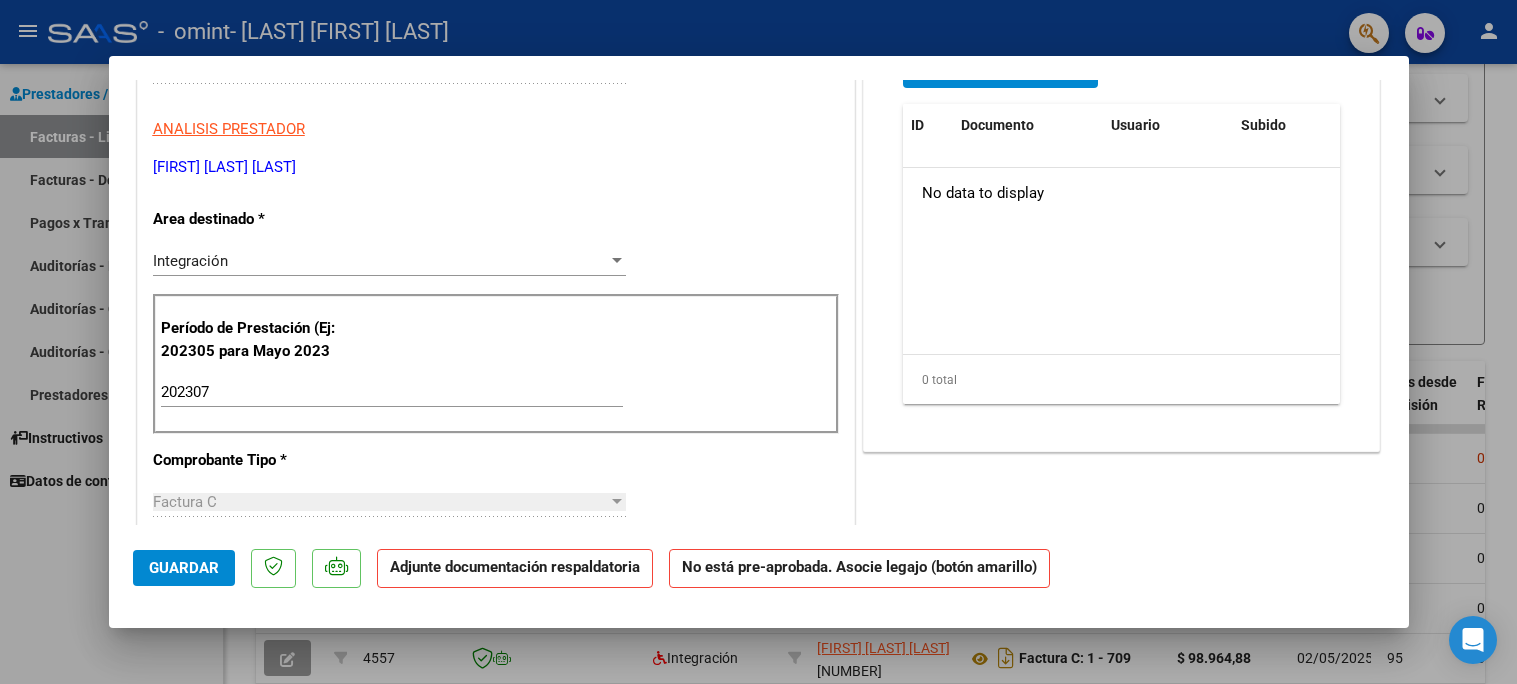 click on "202307" at bounding box center (392, 392) 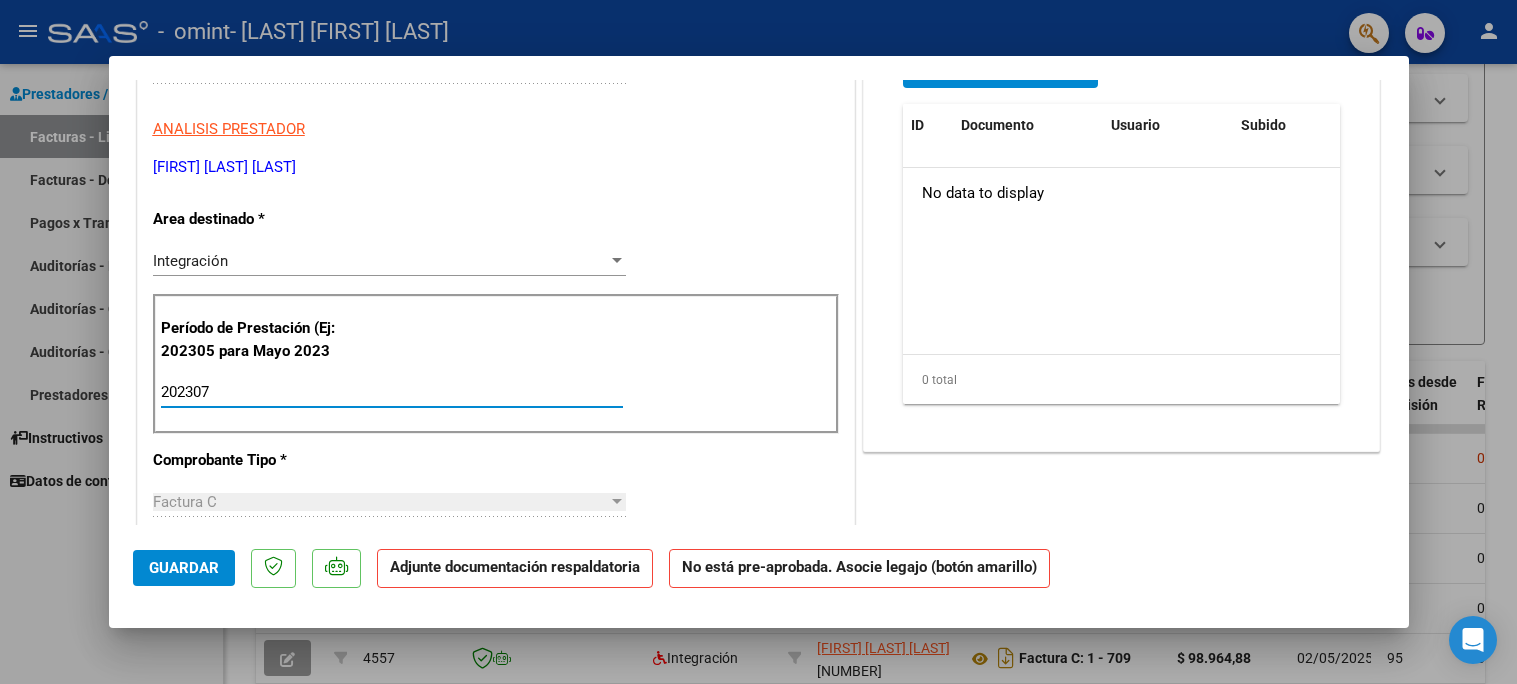 click on "202307" at bounding box center [392, 392] 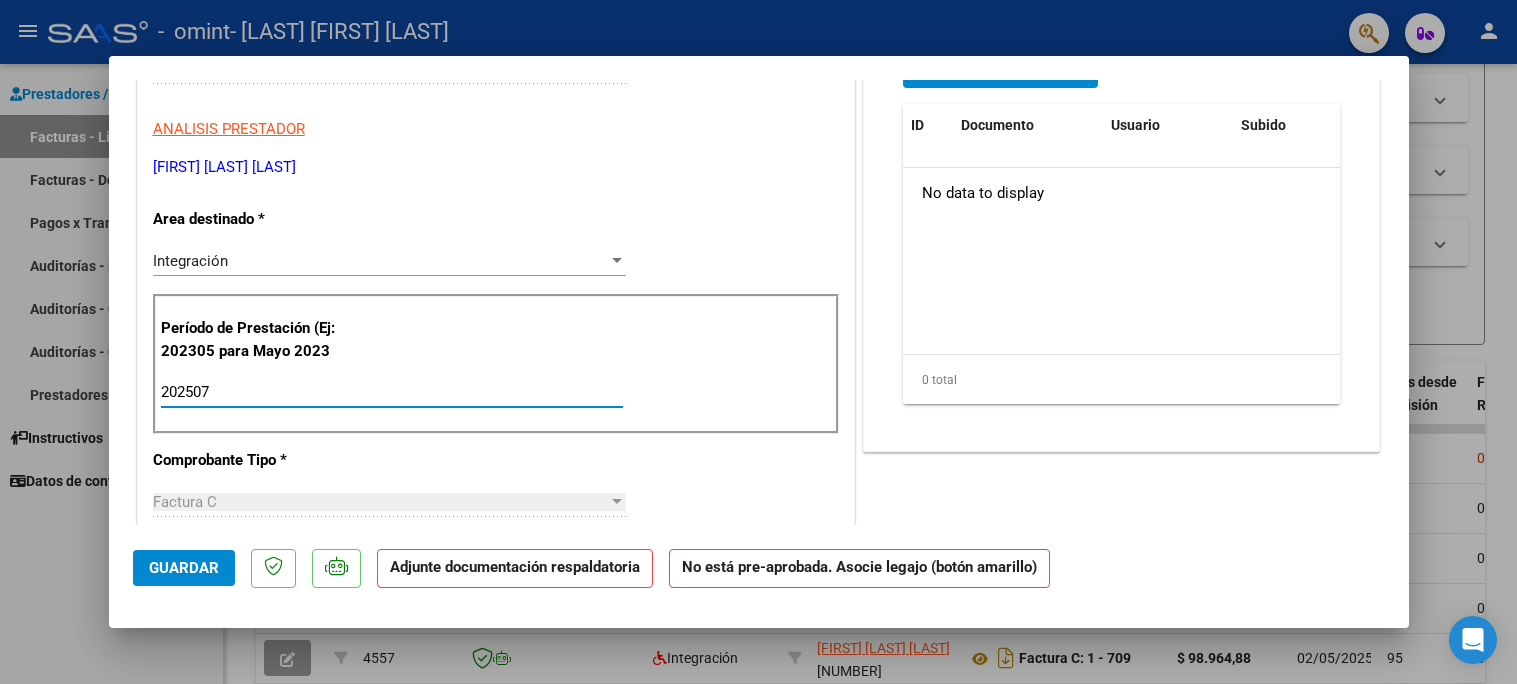type on "202507" 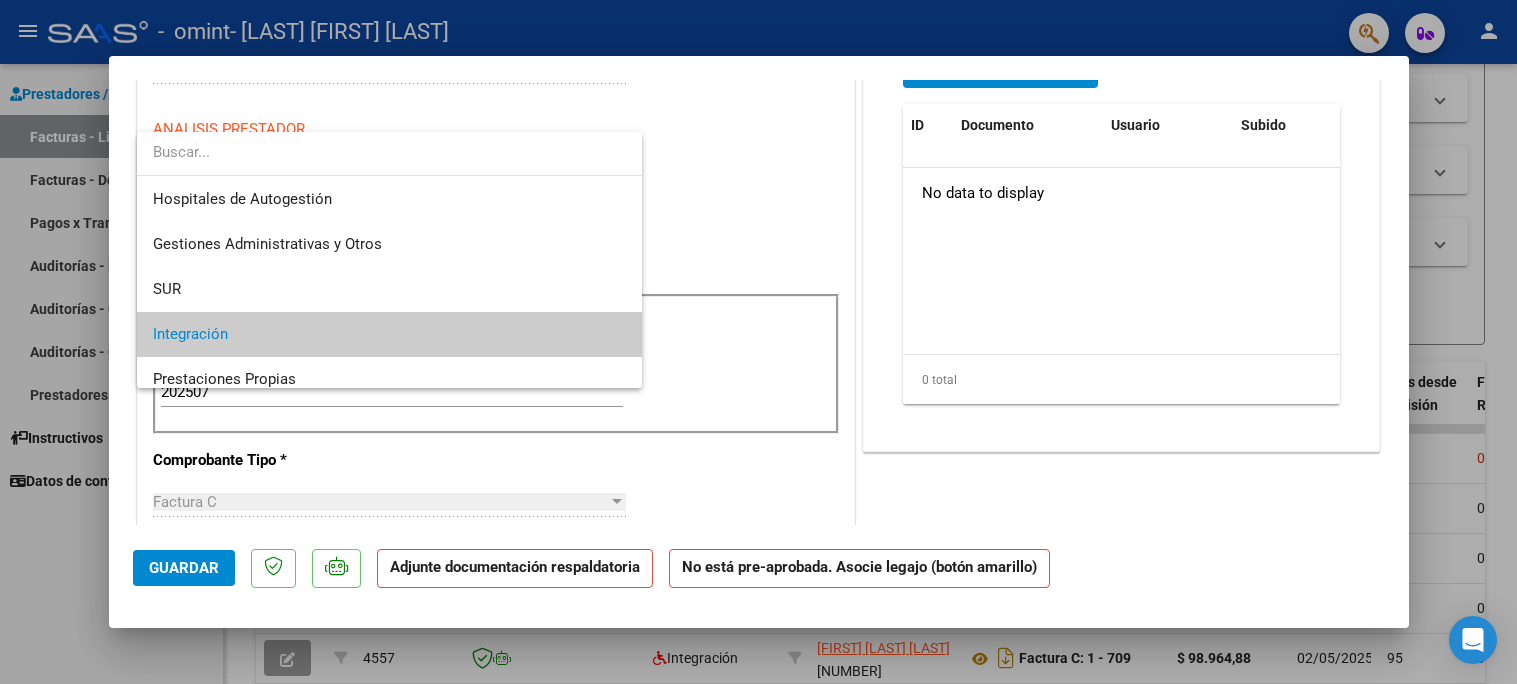 scroll, scrollTop: 74, scrollLeft: 0, axis: vertical 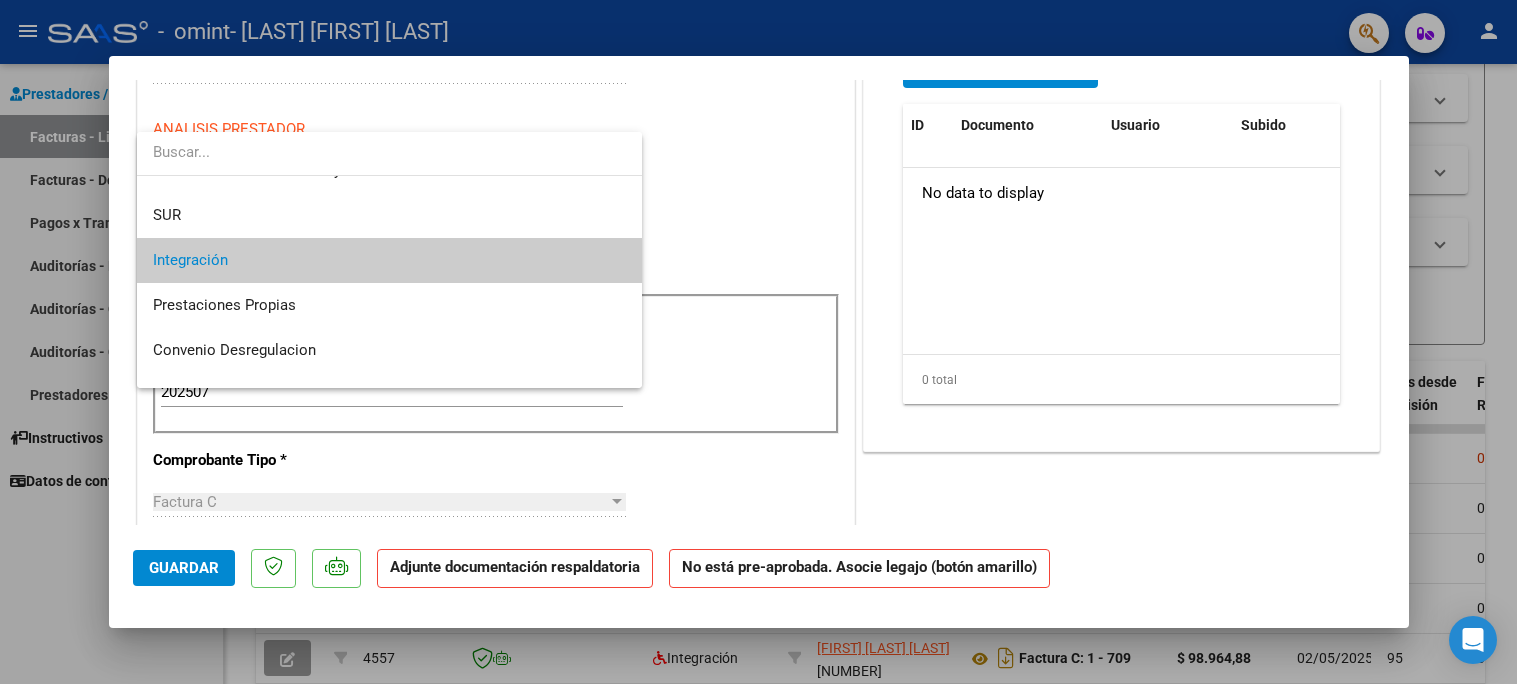 click at bounding box center [758, 342] 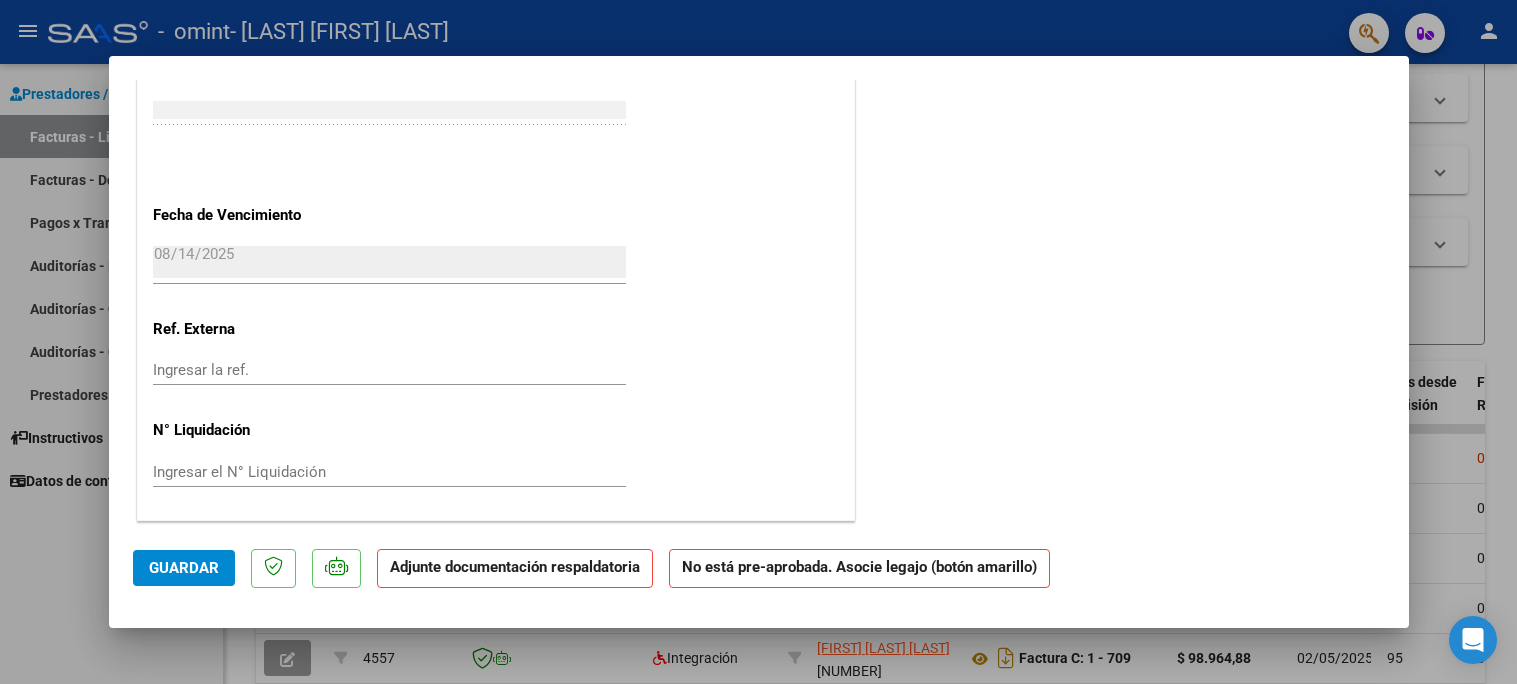 scroll, scrollTop: 0, scrollLeft: 0, axis: both 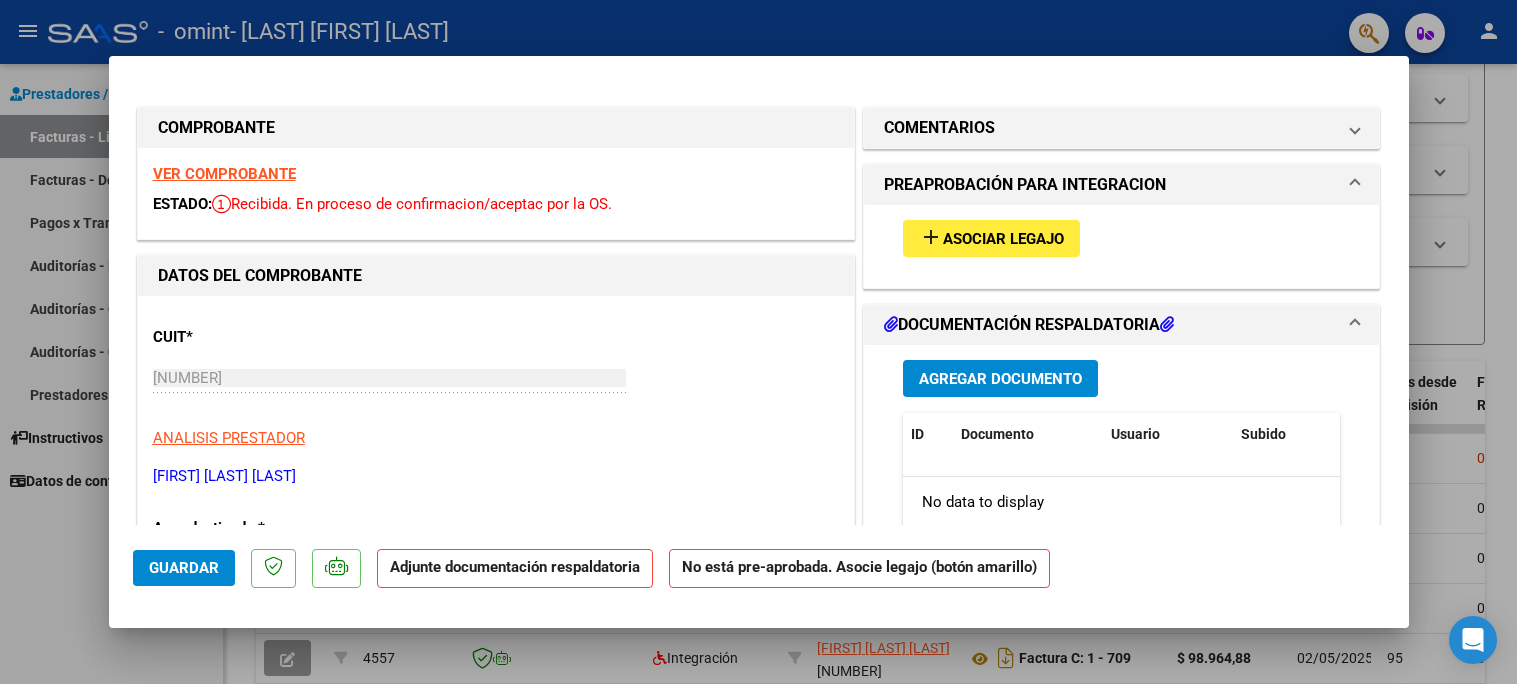 click on "Asociar Legajo" at bounding box center (1003, 239) 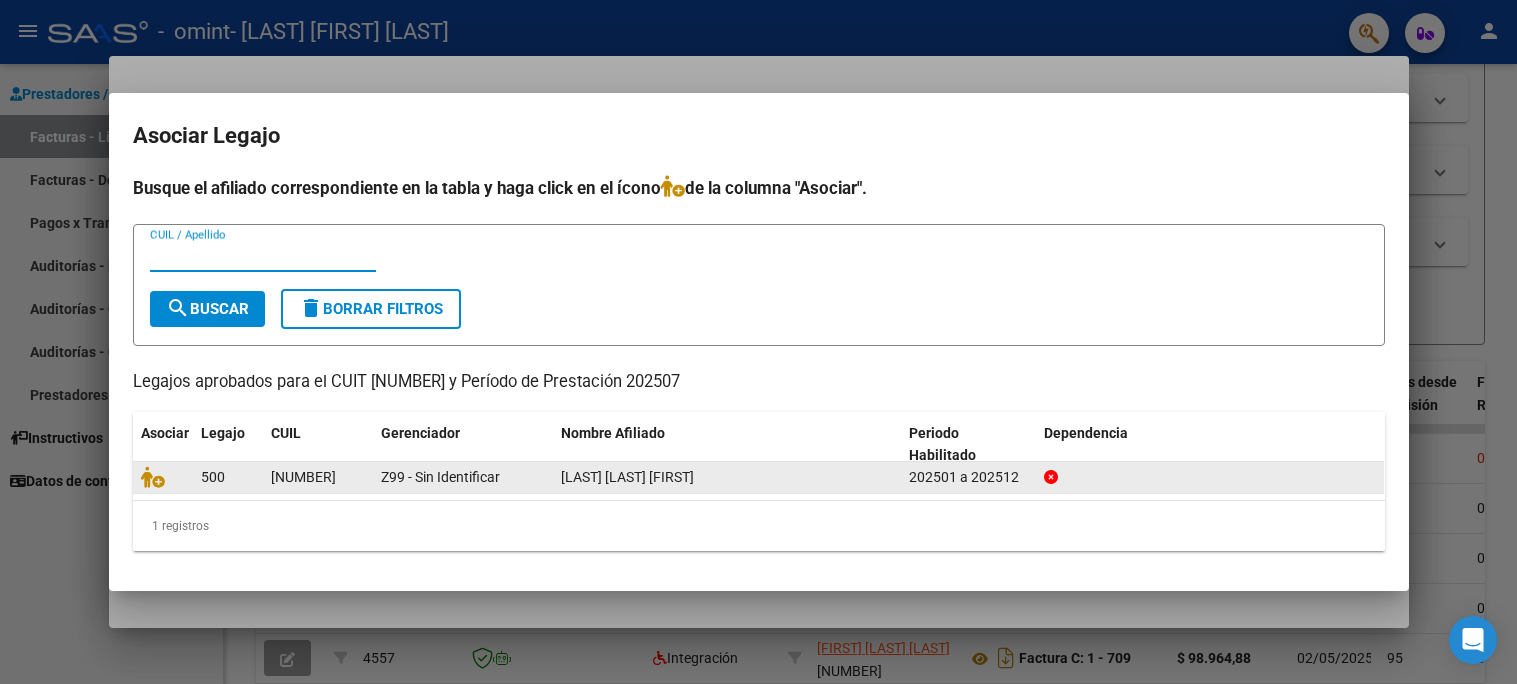 click on "[LAST] [LAST] [FIRST]" 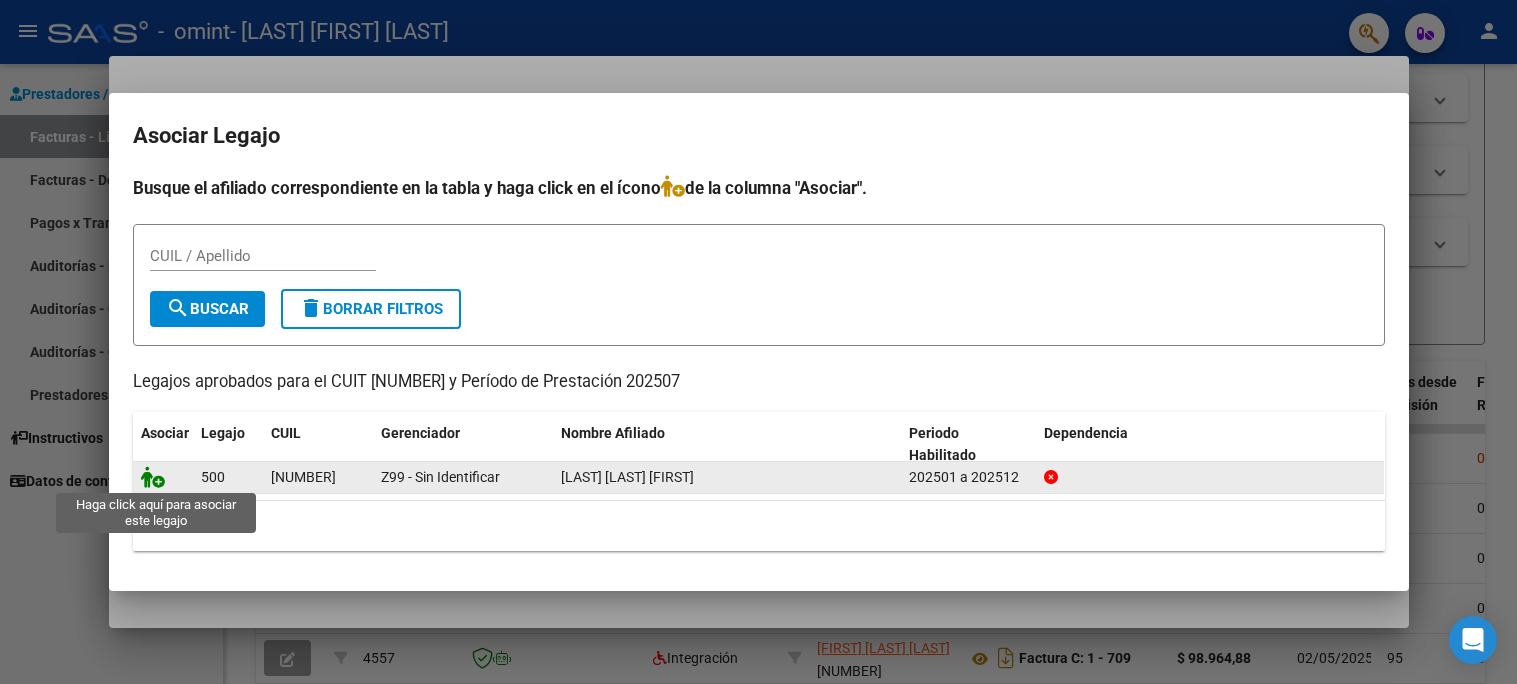 click 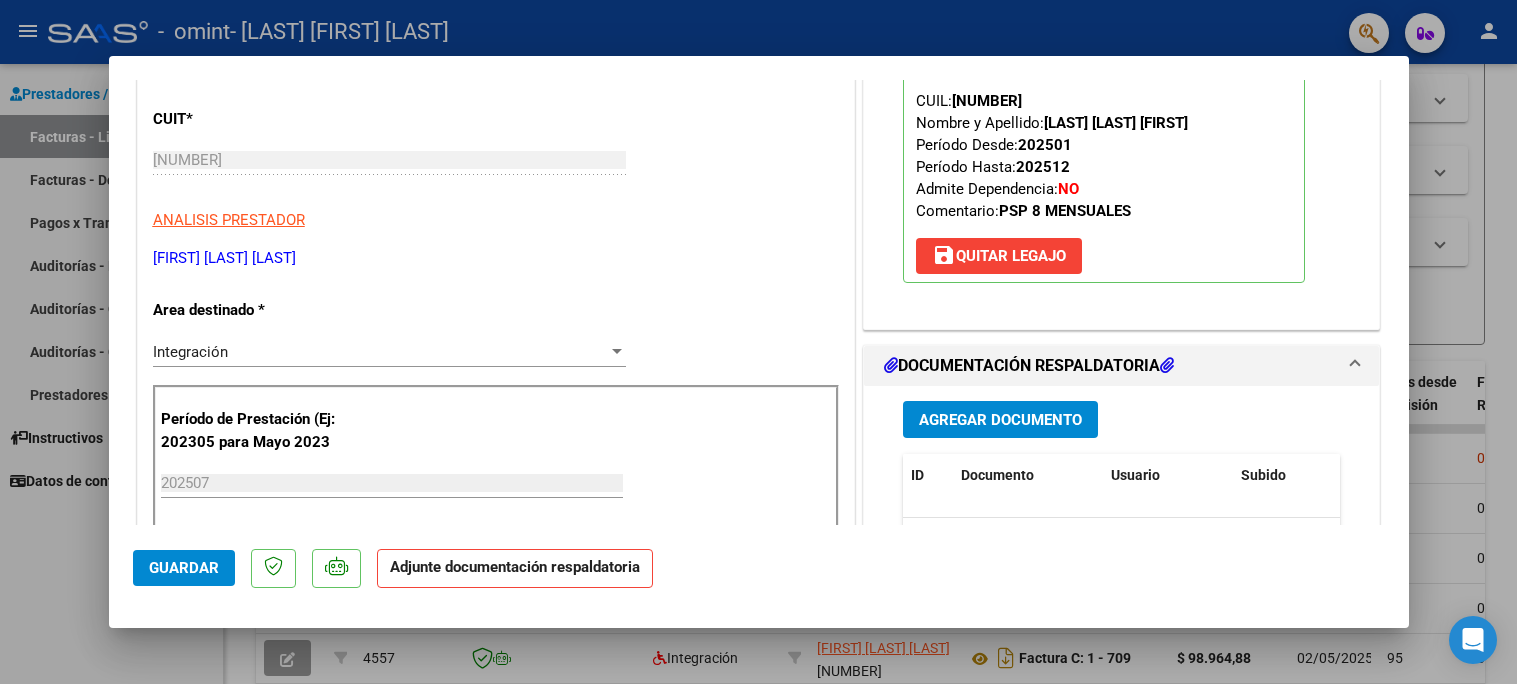 scroll, scrollTop: 219, scrollLeft: 0, axis: vertical 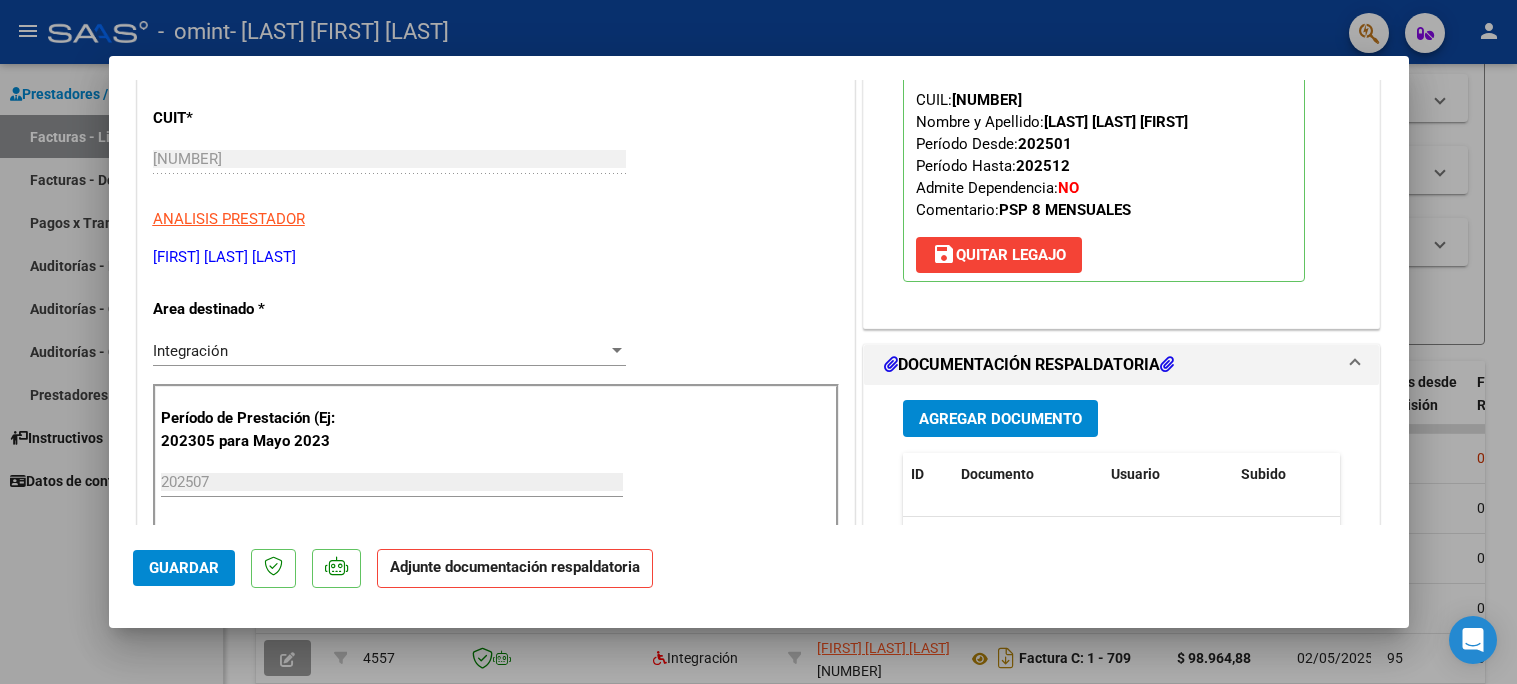 click on "Agregar Documento" at bounding box center [1000, 419] 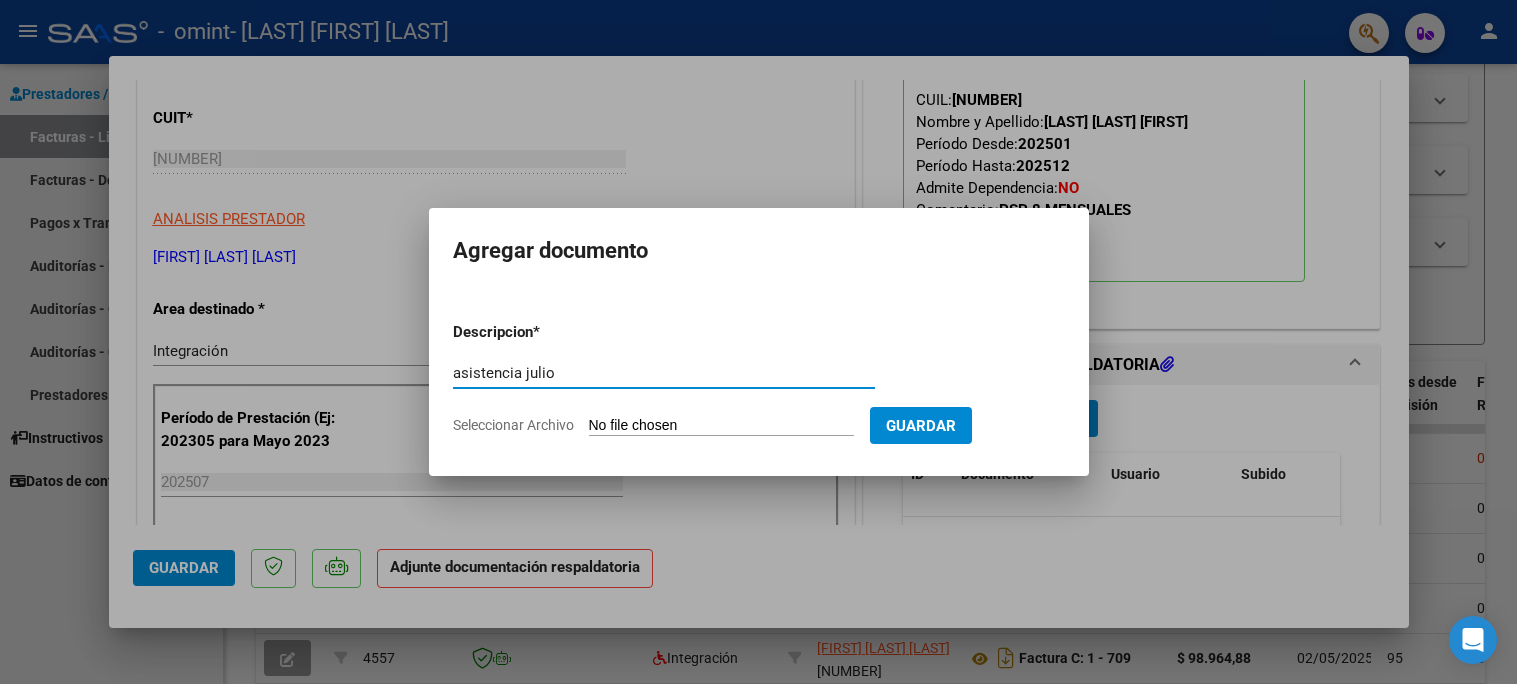 type on "asistencia julio" 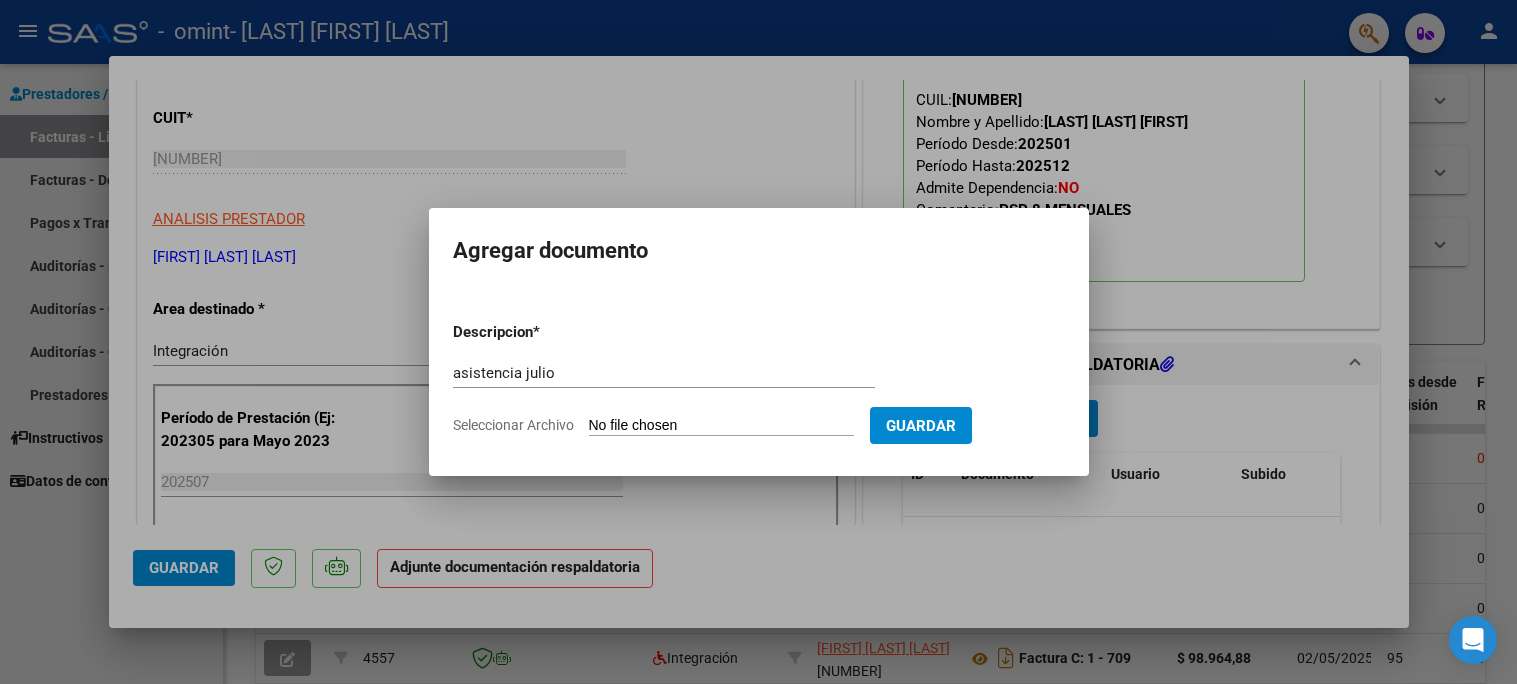 type on "C:\fakepath\Omint.pdf" 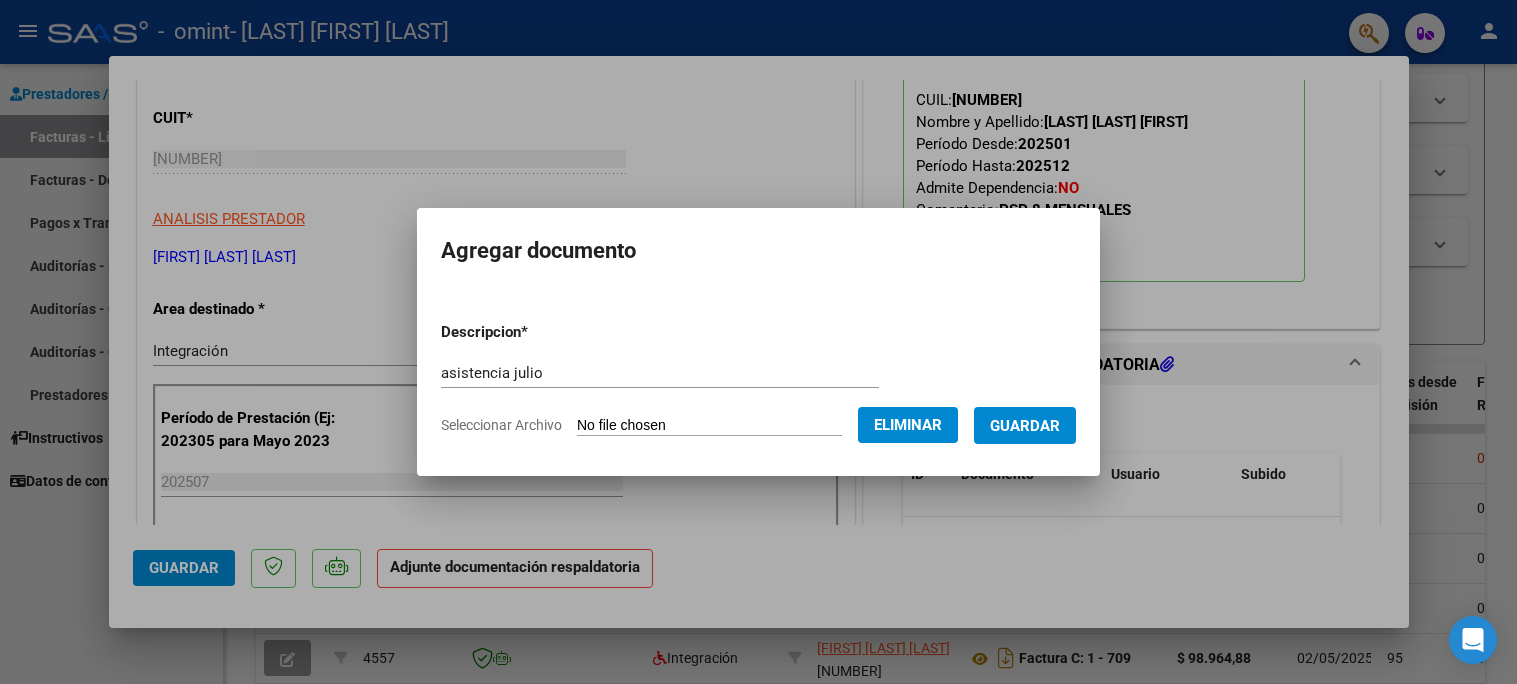 click on "Guardar" at bounding box center [1025, 426] 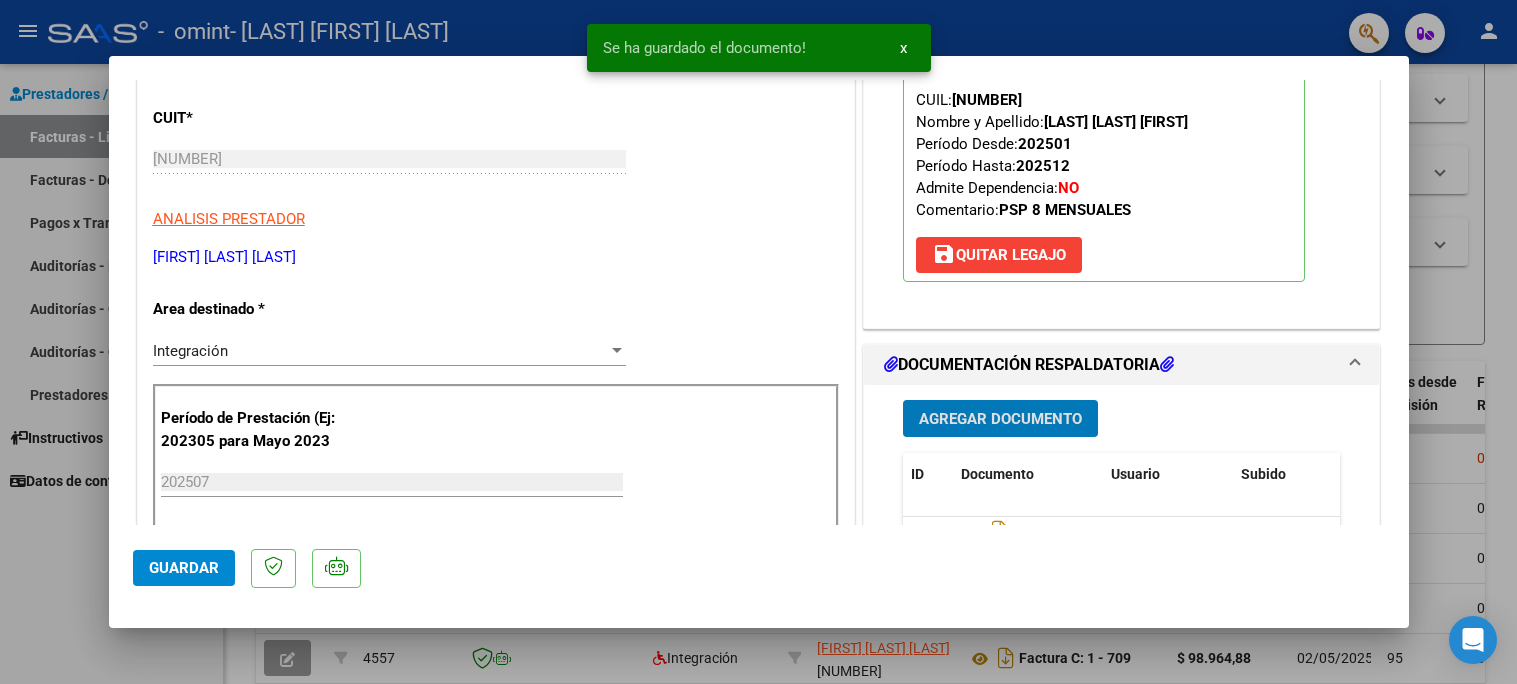 click on "Guardar" 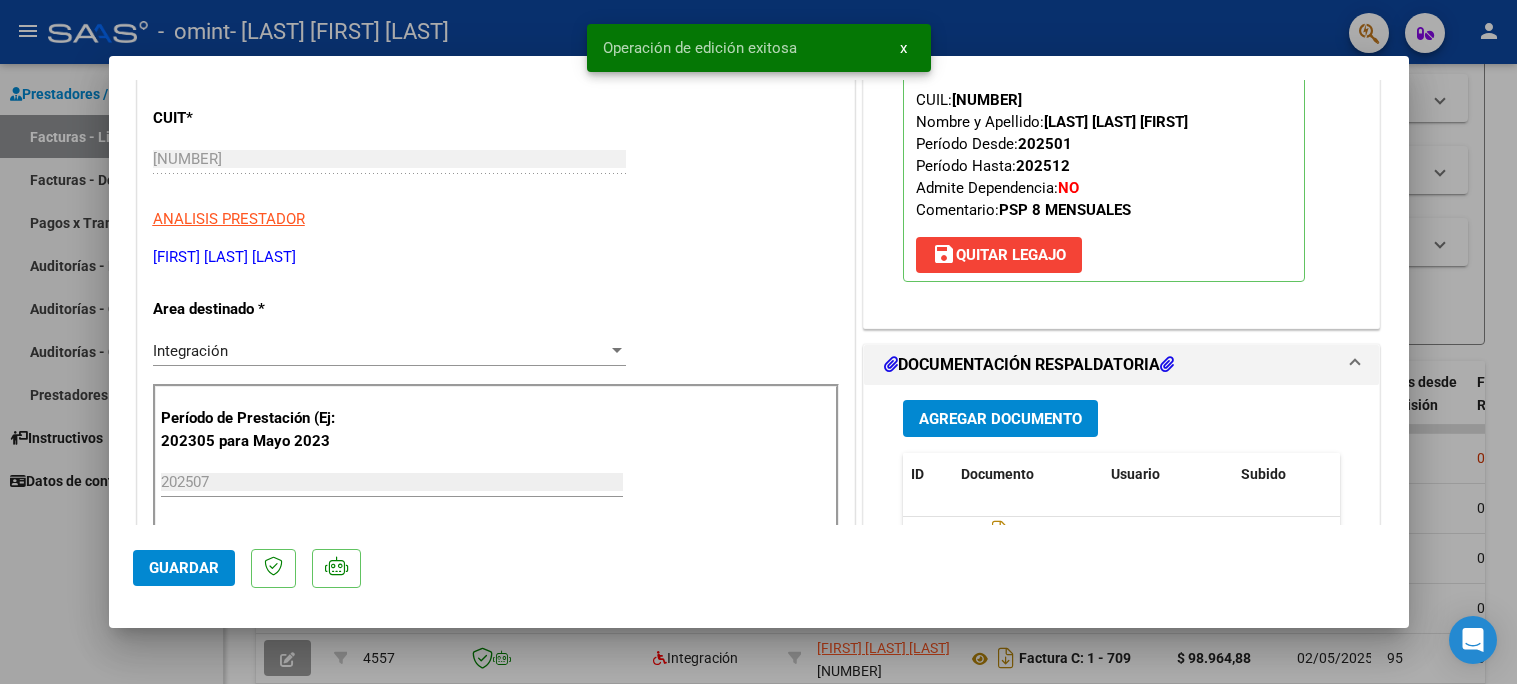 type 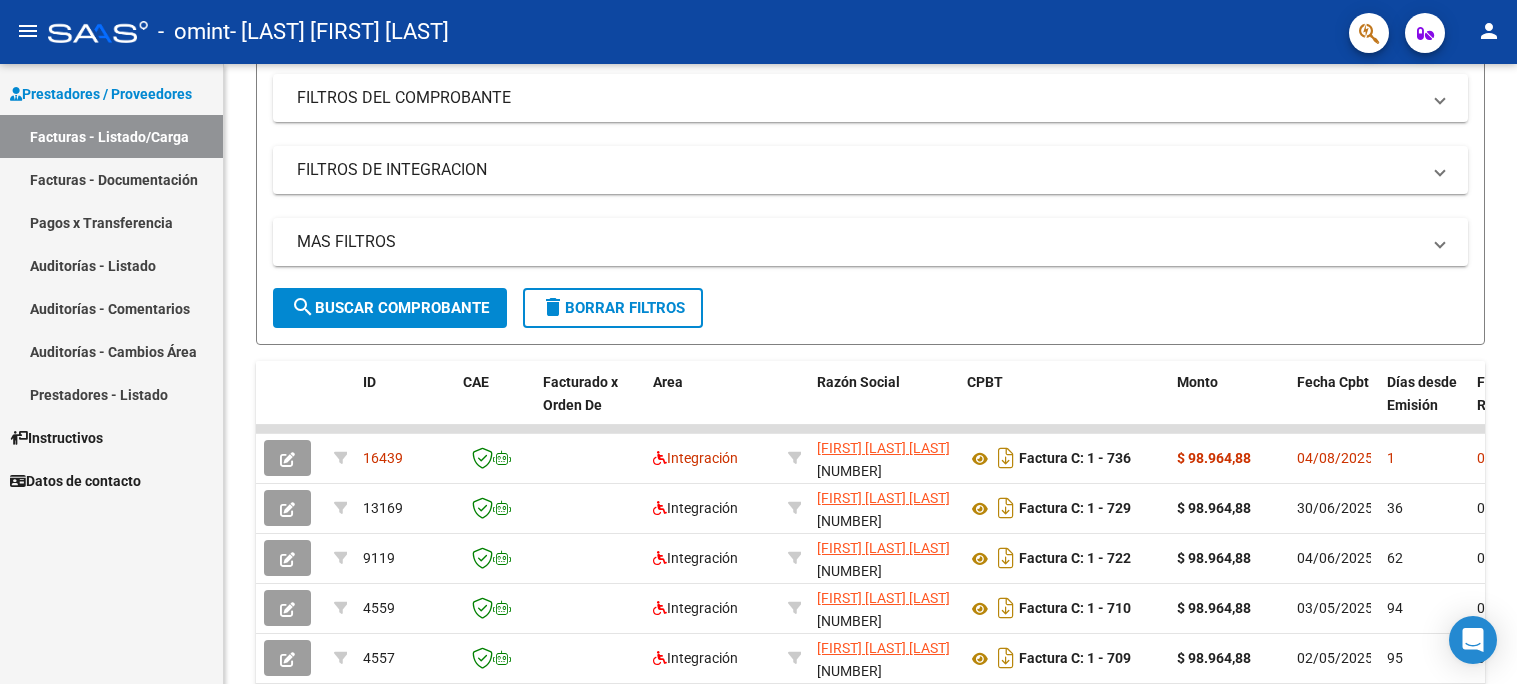 click on "Facturas - Documentación" at bounding box center (111, 179) 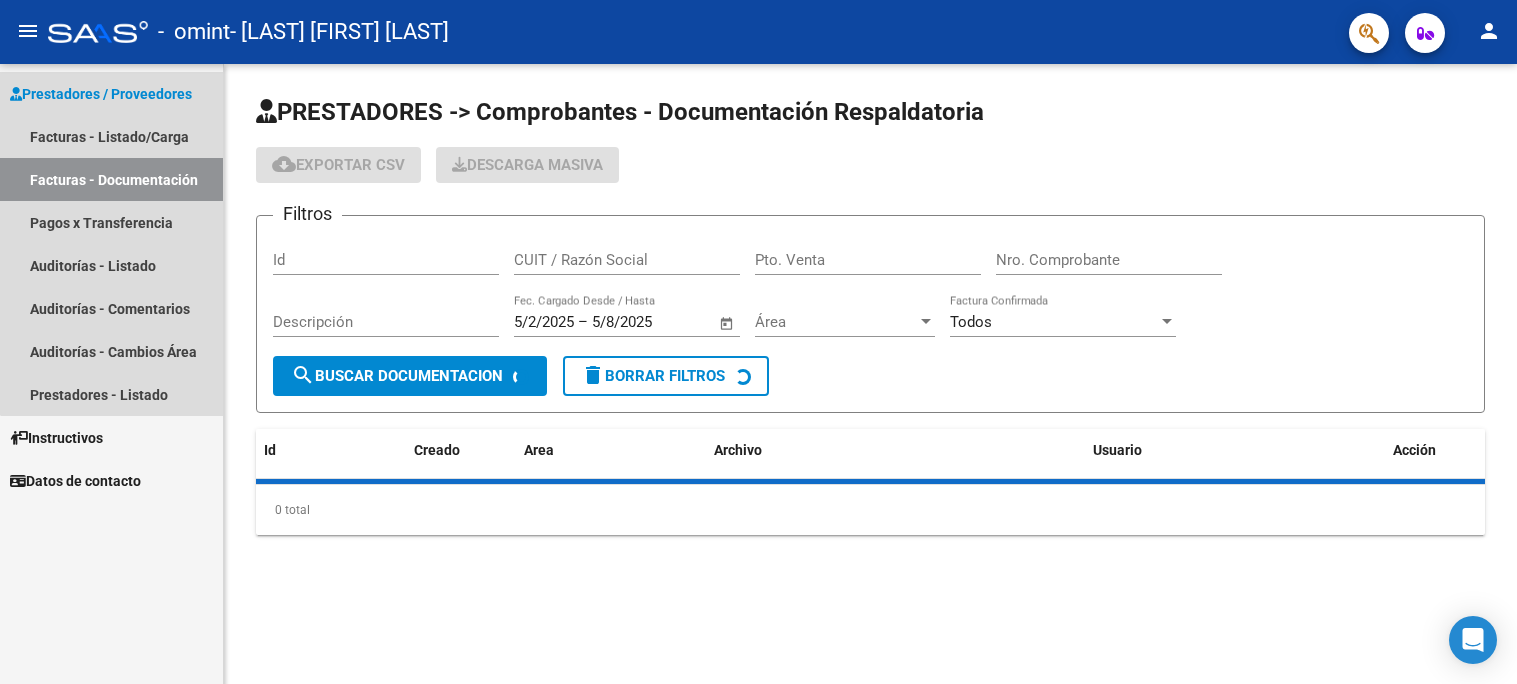 scroll, scrollTop: 0, scrollLeft: 0, axis: both 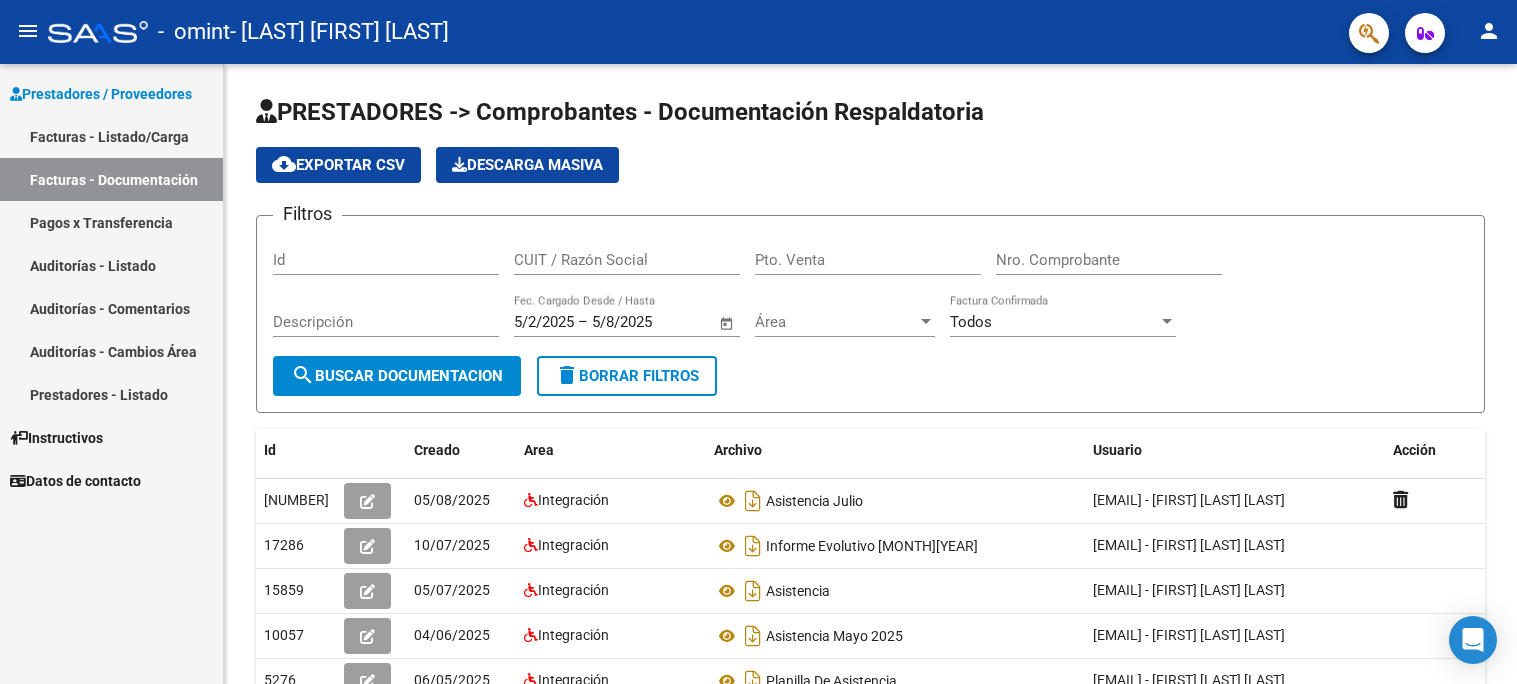 click on "Facturas - Listado/Carga" at bounding box center [111, 136] 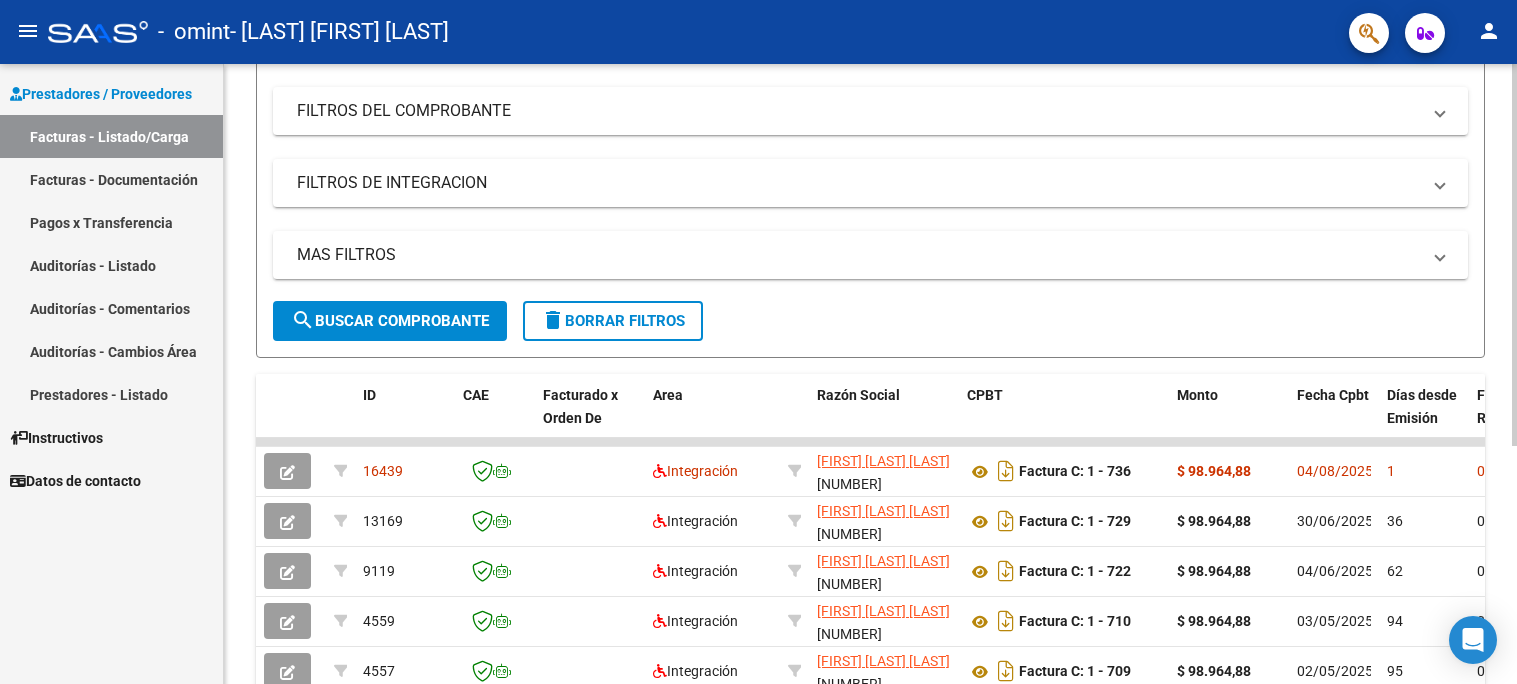 scroll, scrollTop: 264, scrollLeft: 0, axis: vertical 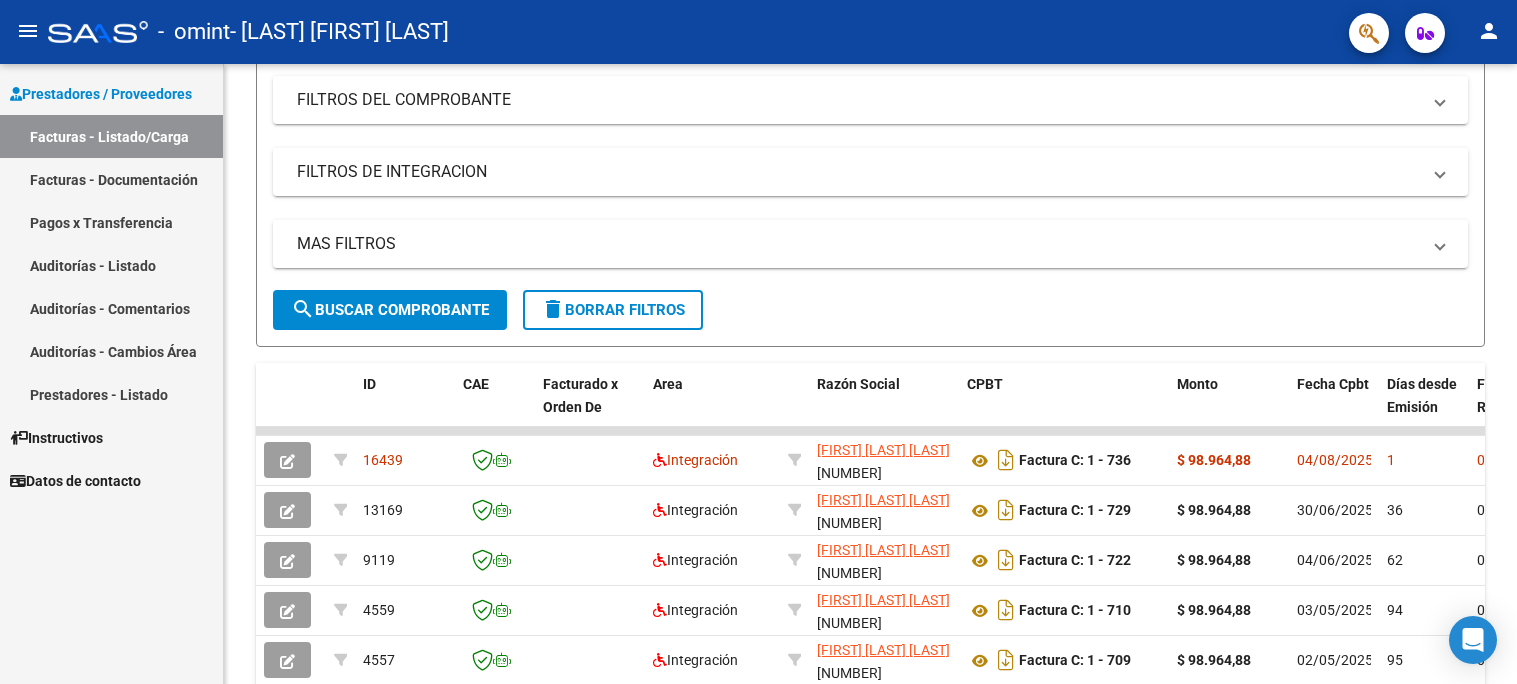 click on "Facturas - Documentación" at bounding box center (111, 179) 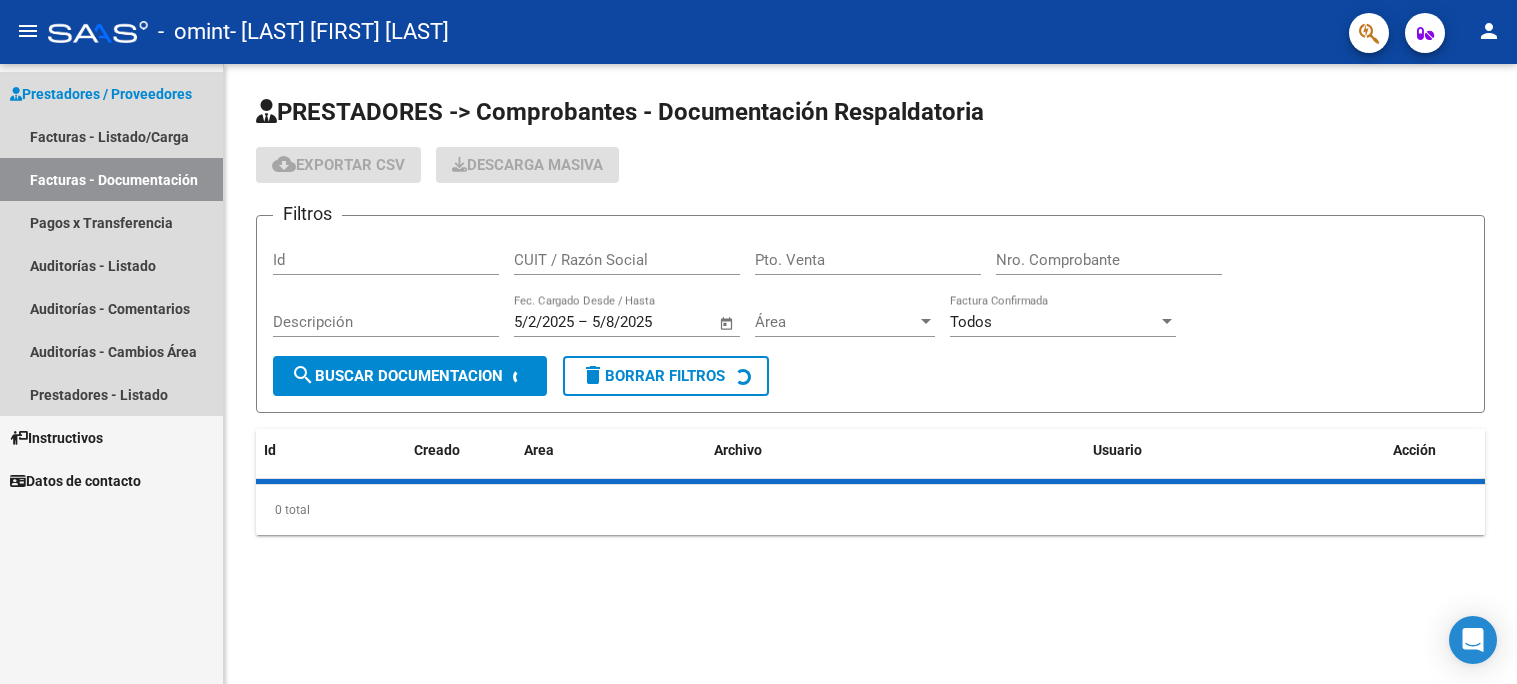scroll, scrollTop: 0, scrollLeft: 0, axis: both 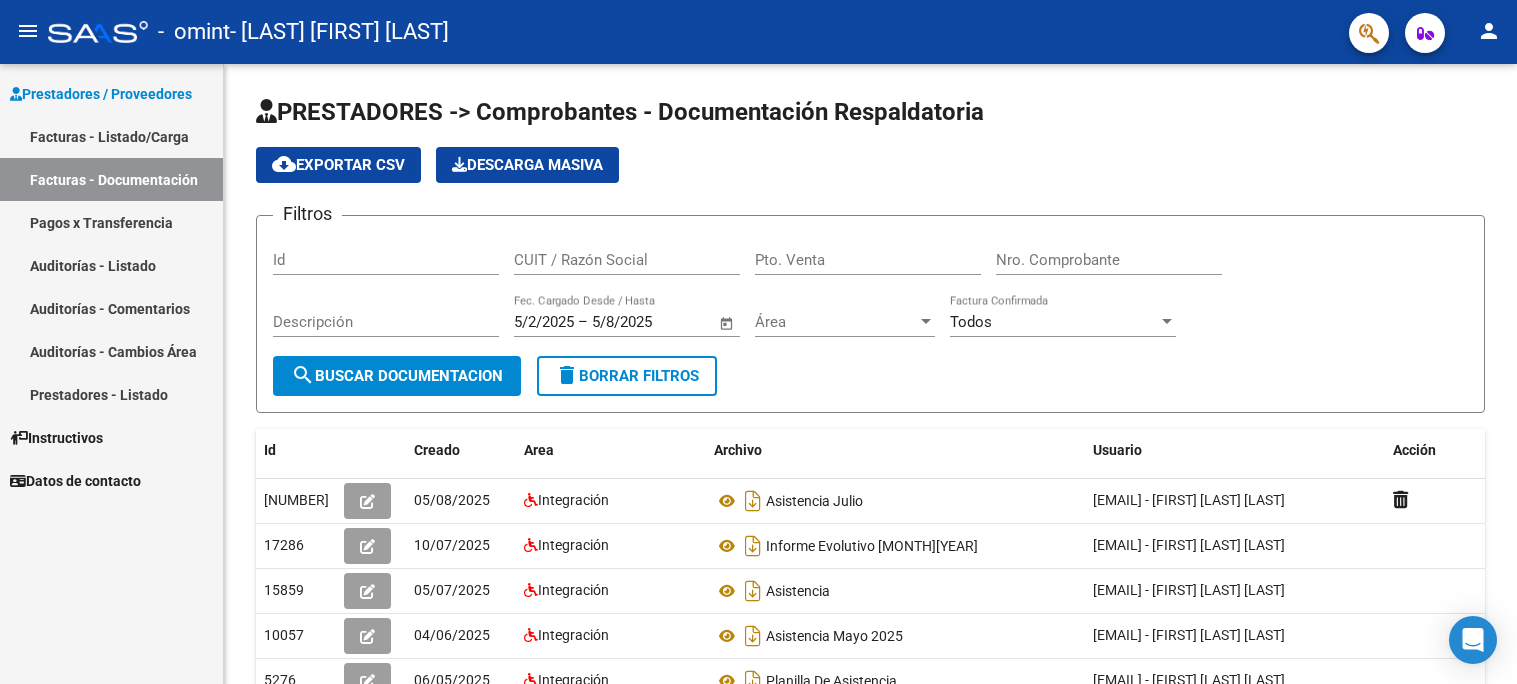 click on "Facturas - Listado/Carga" at bounding box center (111, 136) 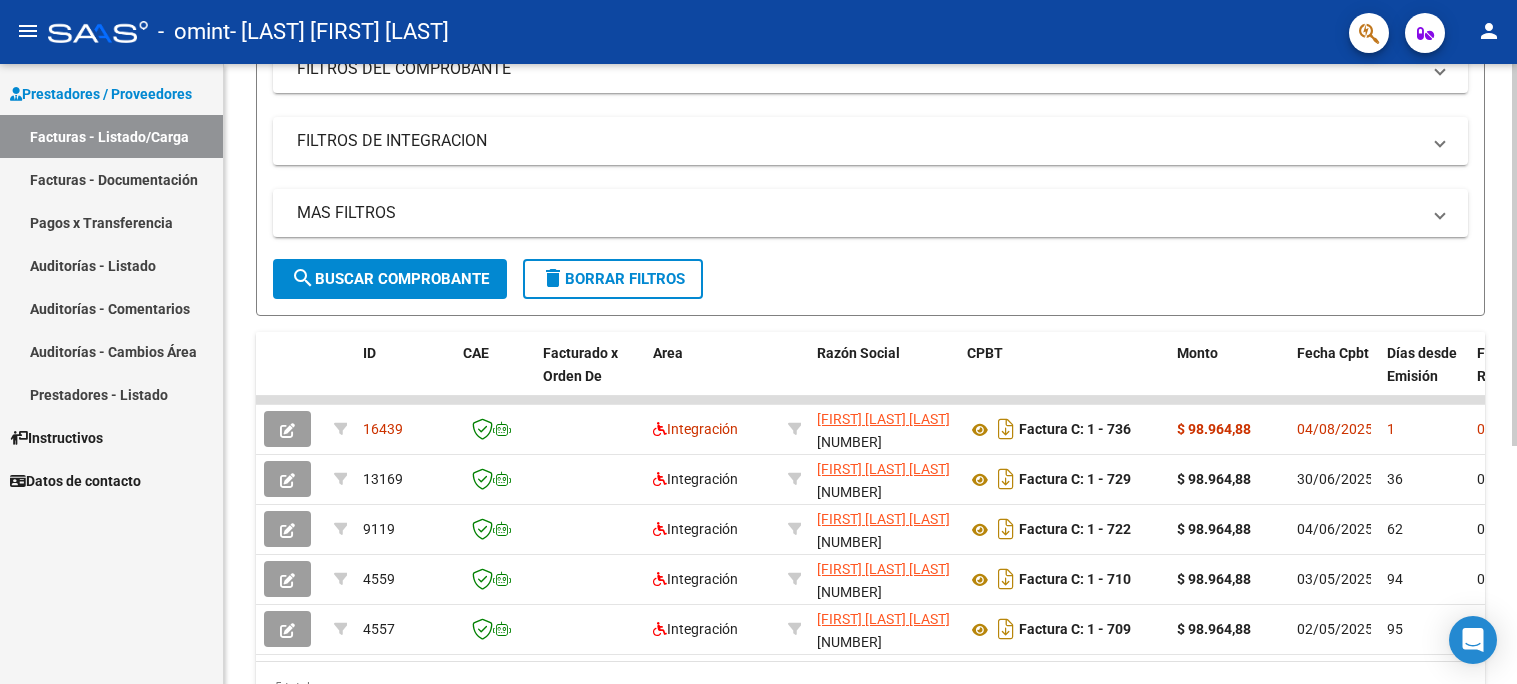 scroll, scrollTop: 315, scrollLeft: 0, axis: vertical 